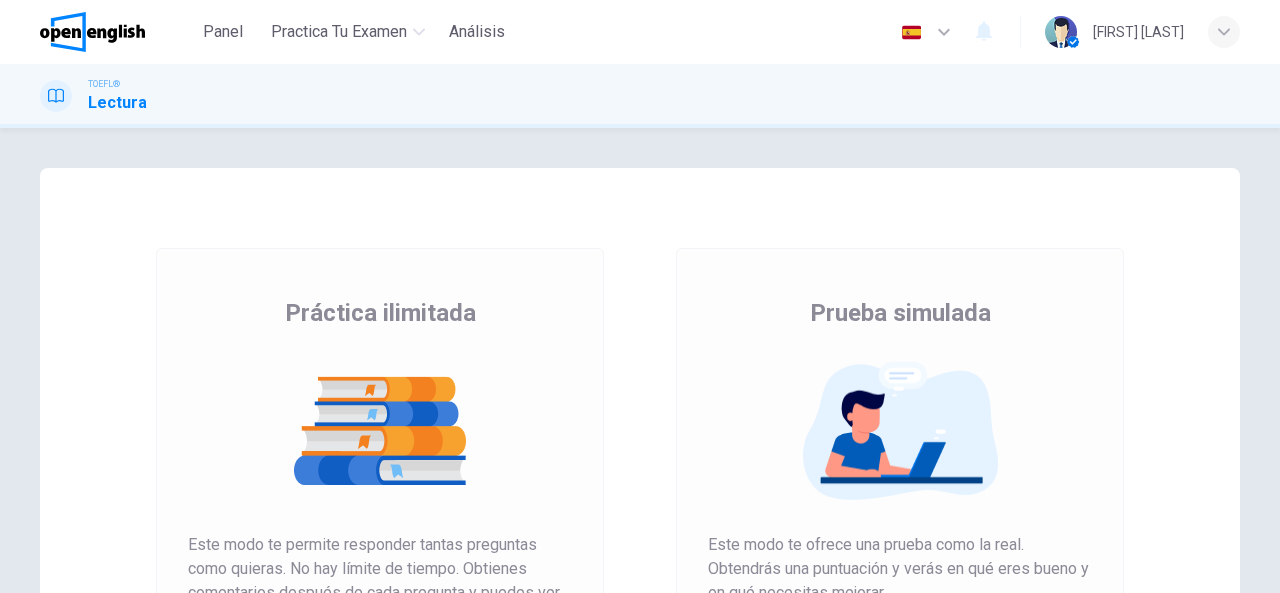 scroll, scrollTop: 0, scrollLeft: 0, axis: both 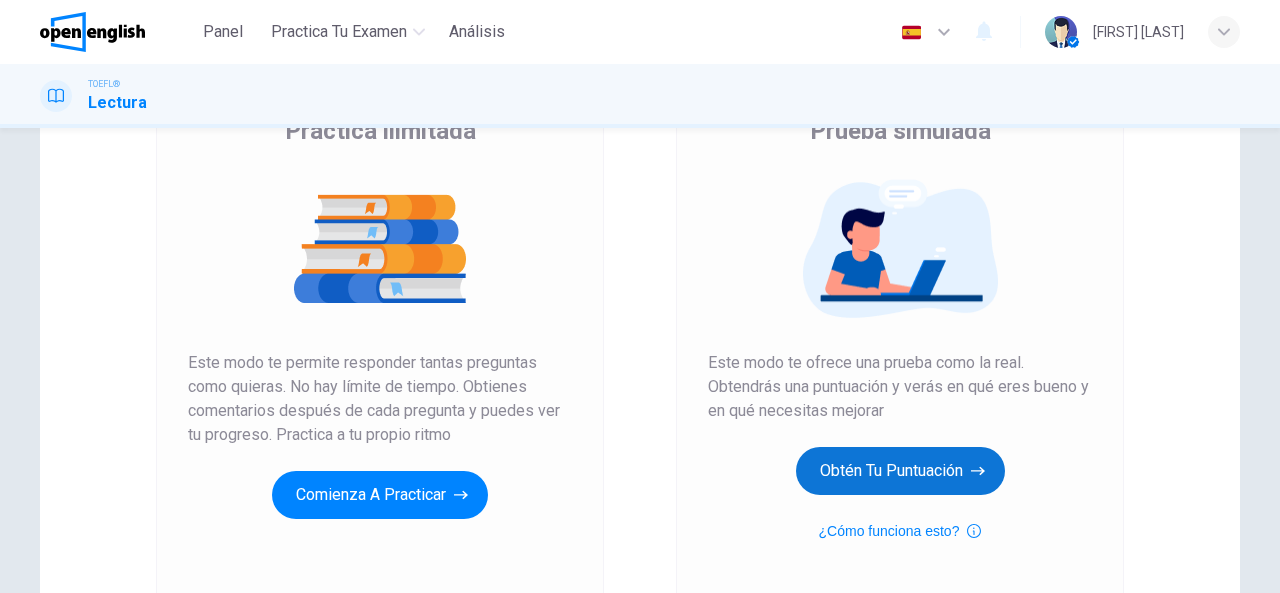 click on "Obtén tu puntuación" at bounding box center [380, 495] 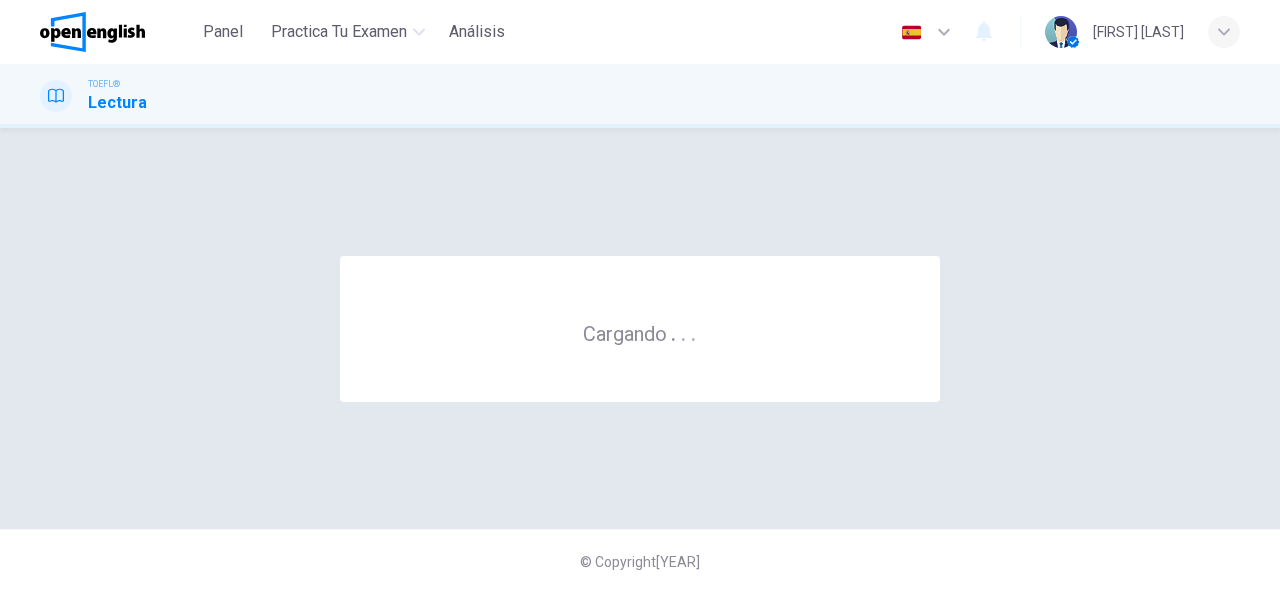 scroll, scrollTop: 0, scrollLeft: 0, axis: both 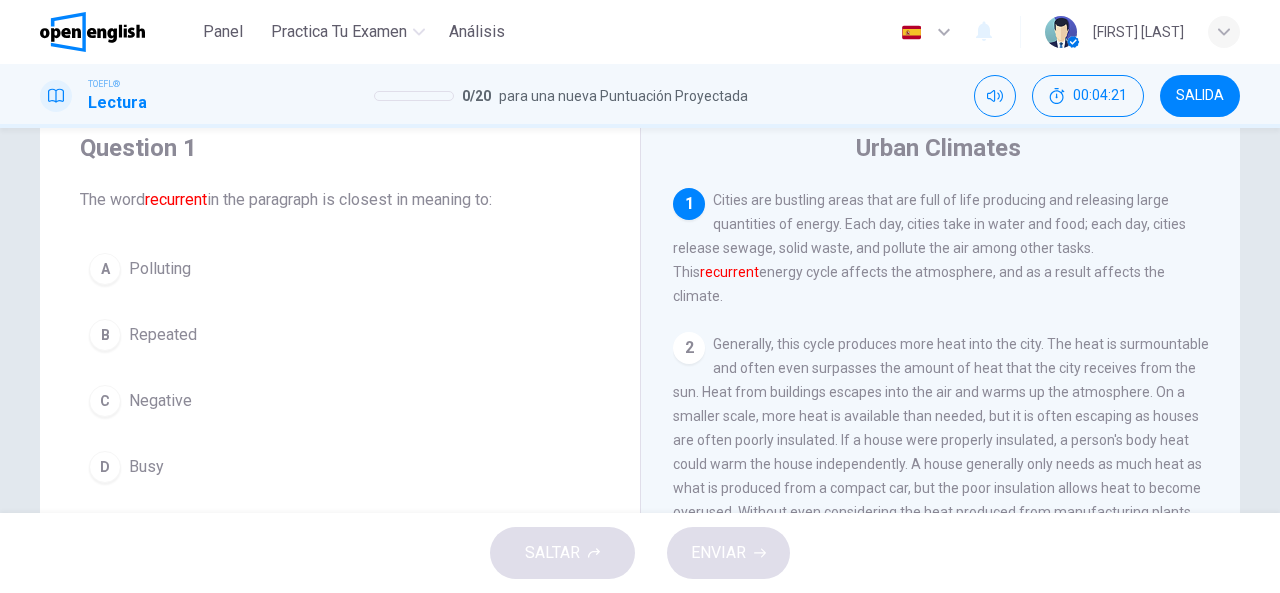 click on "B Repeated" at bounding box center (340, 335) 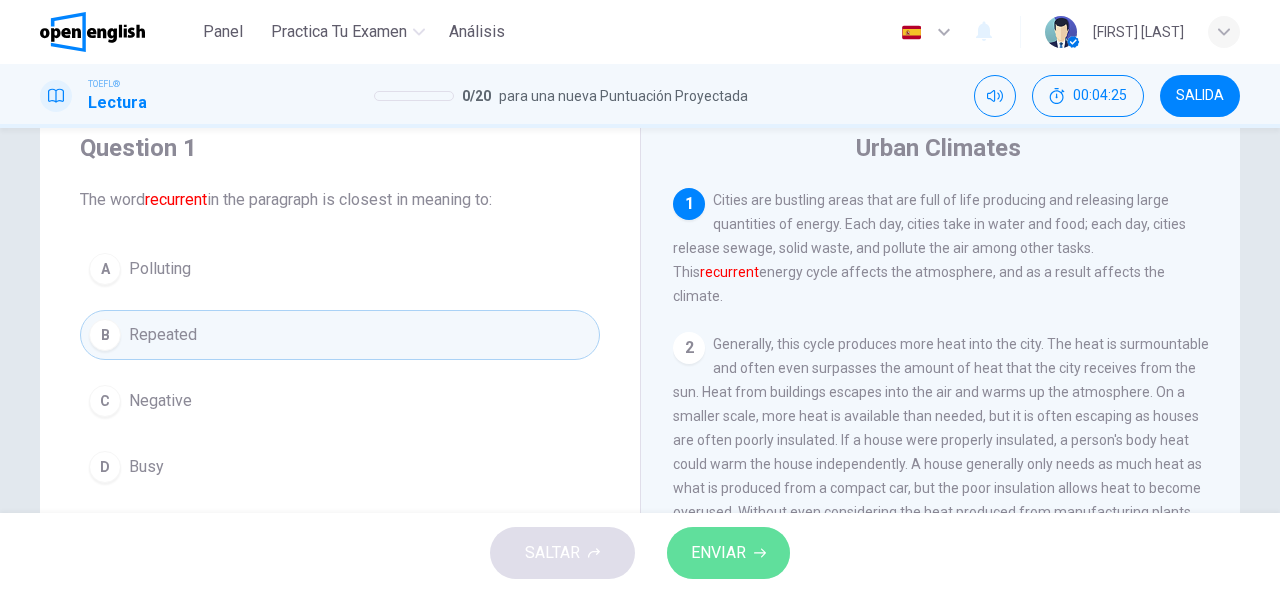 click on "ENVIAR" at bounding box center (718, 553) 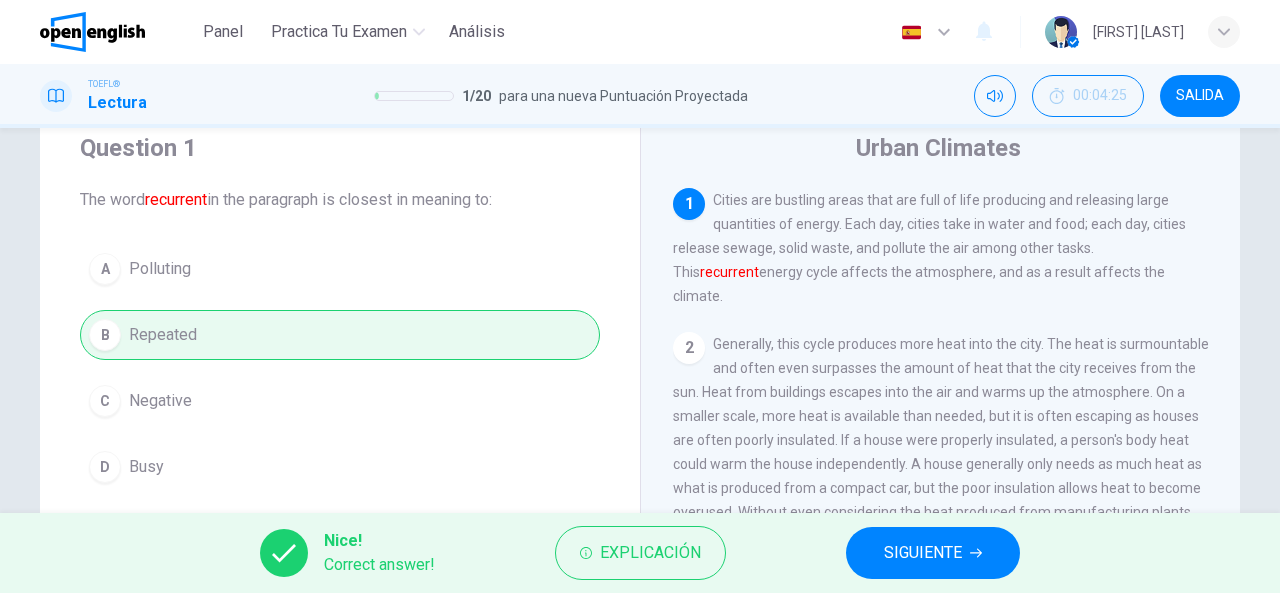 click on "SIGUIENTE" at bounding box center [923, 553] 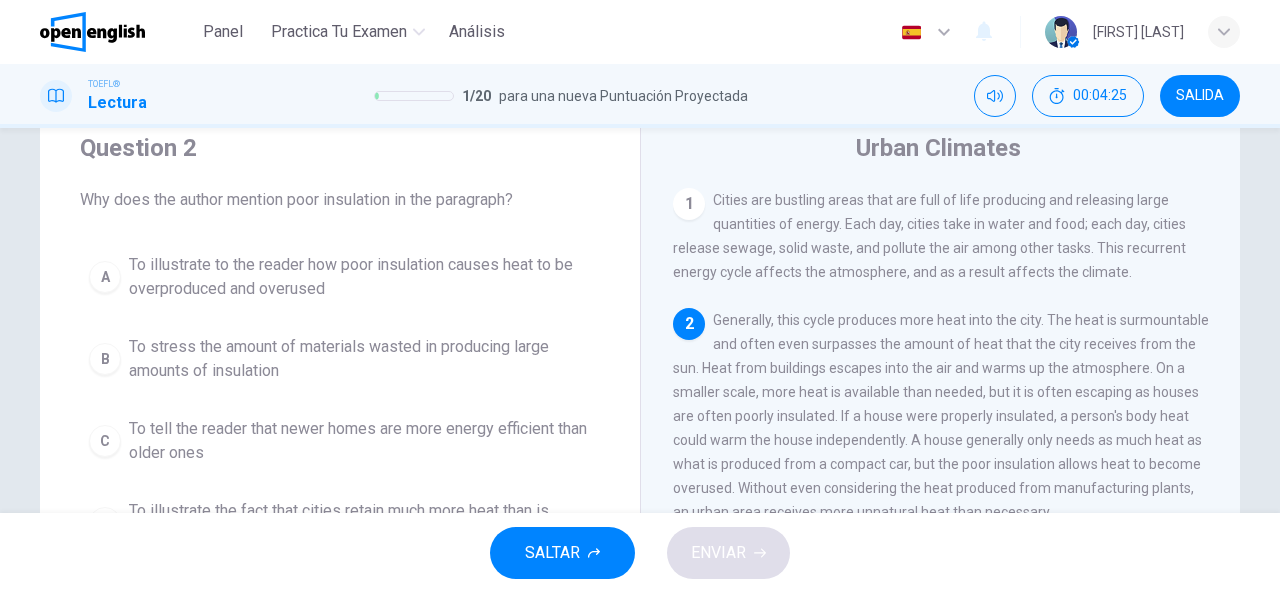 scroll, scrollTop: 123, scrollLeft: 0, axis: vertical 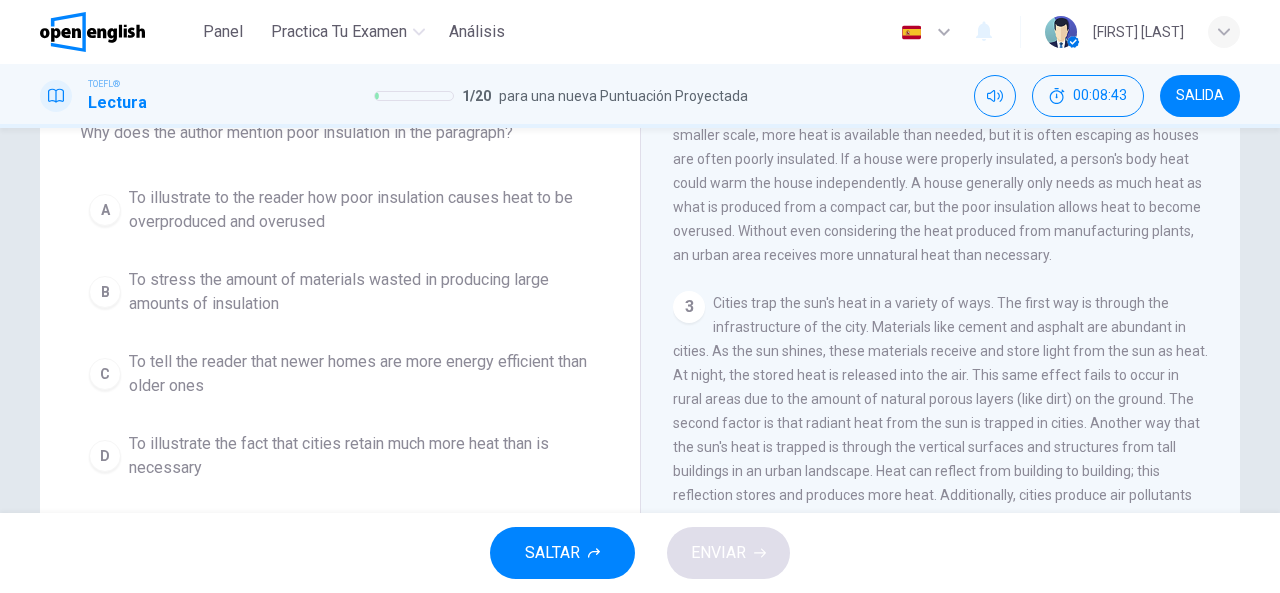 click on "To illustrate the fact that cities retain much more heat than is necessary" at bounding box center [360, 210] 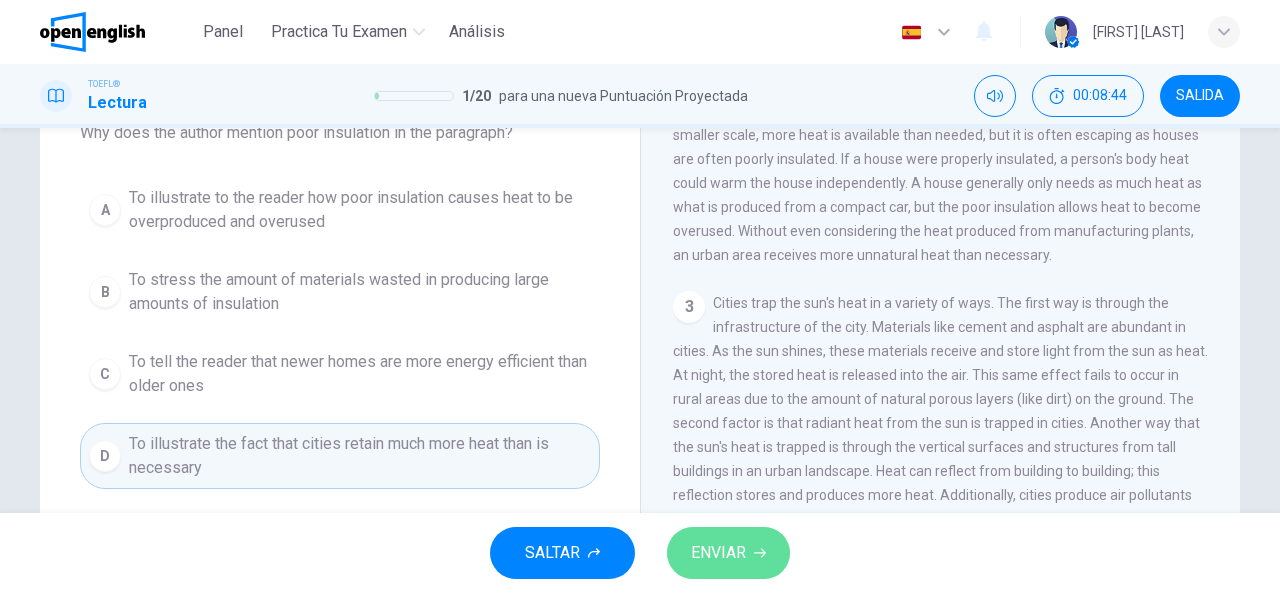 click on "ENVIAR" at bounding box center [718, 553] 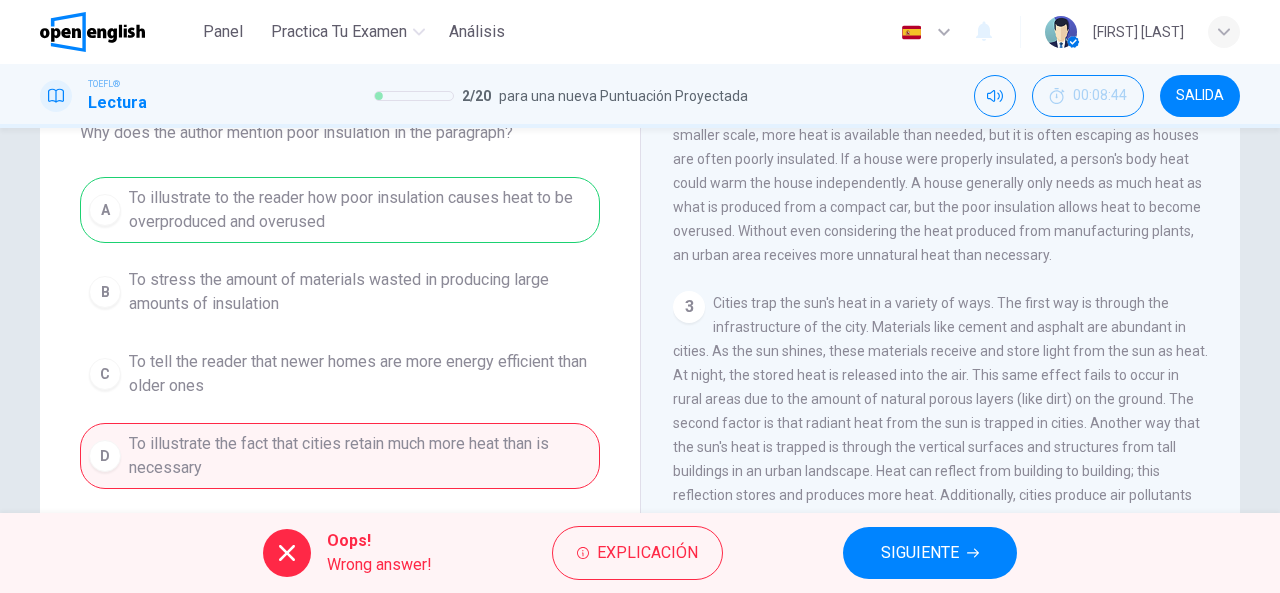 click on "SIGUIENTE" at bounding box center [920, 553] 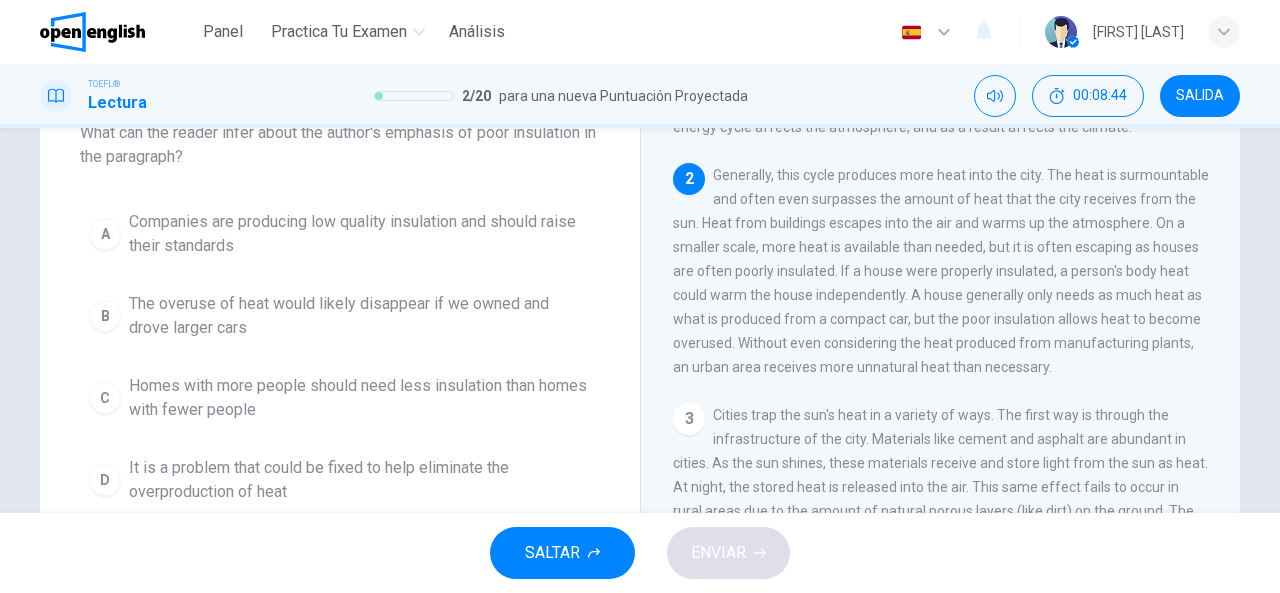 scroll, scrollTop: 0, scrollLeft: 0, axis: both 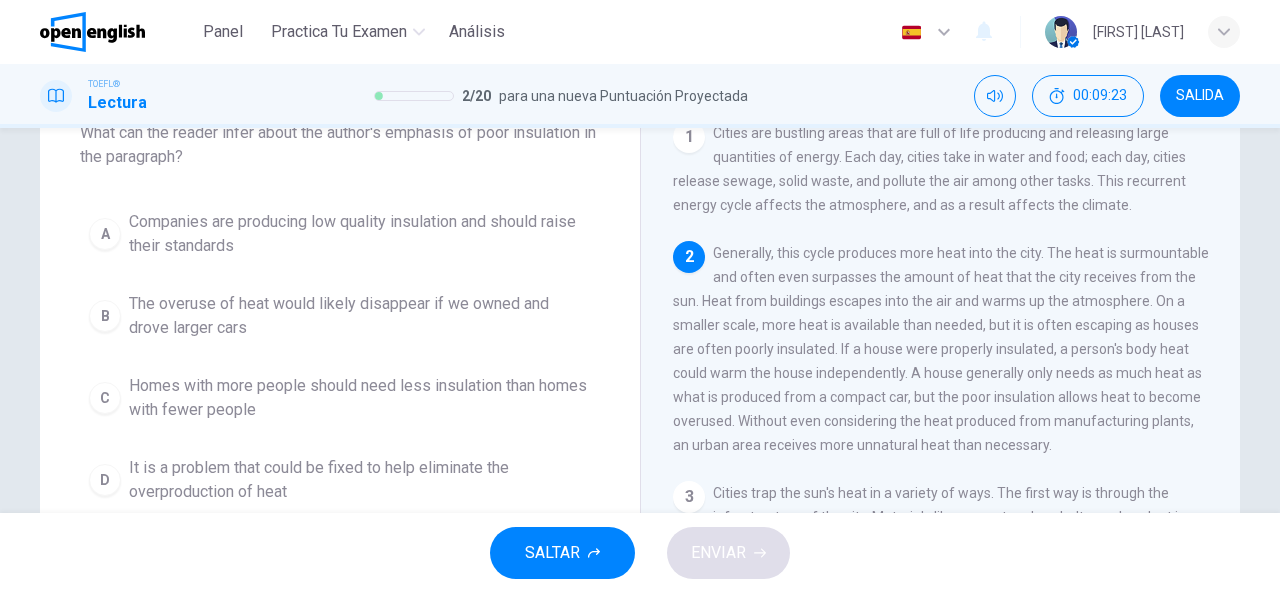 drag, startPoint x: 492, startPoint y: 469, endPoint x: 509, endPoint y: 474, distance: 17.720045 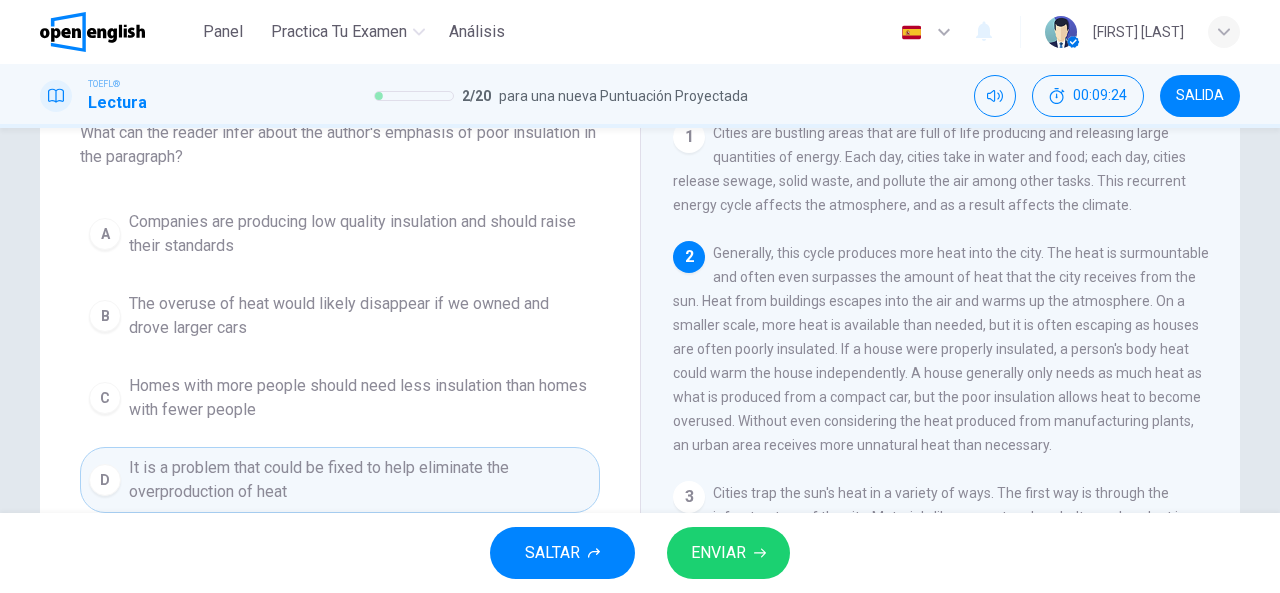 click on "ENVIAR" at bounding box center [718, 553] 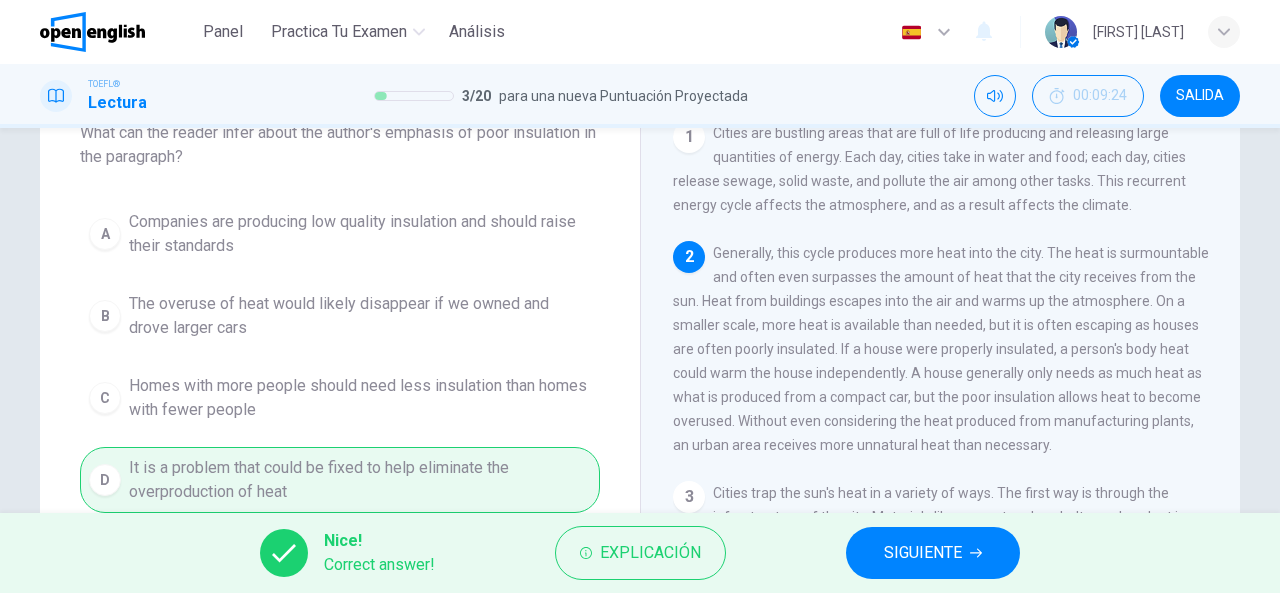 click on "SIGUIENTE" at bounding box center (933, 553) 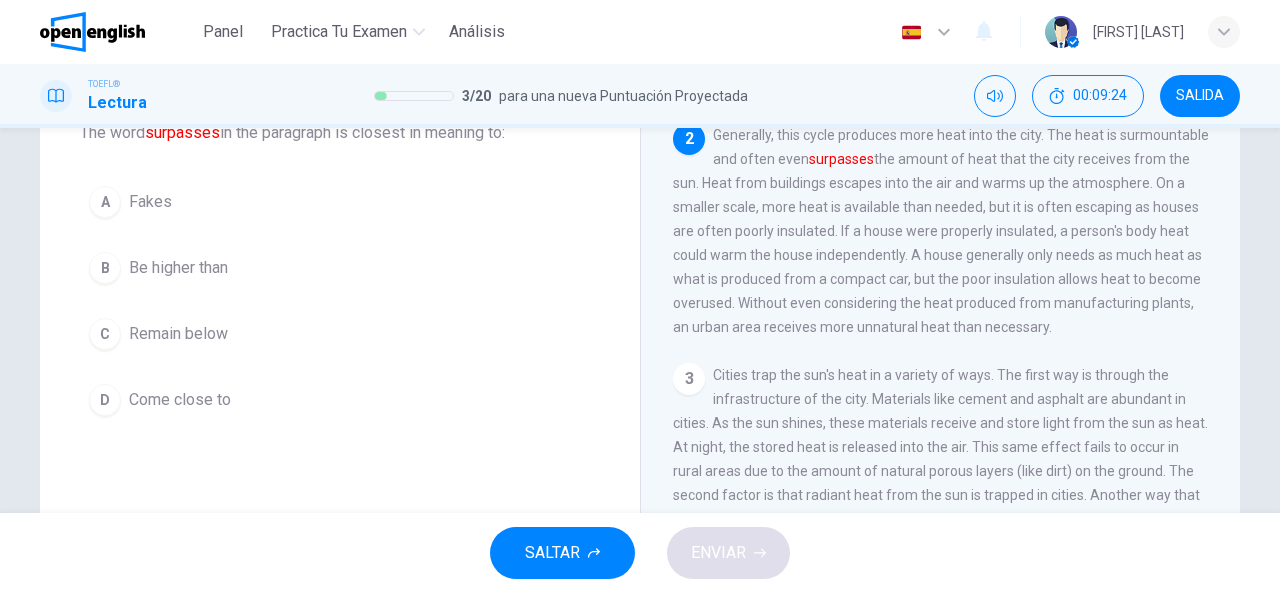 scroll, scrollTop: 123, scrollLeft: 0, axis: vertical 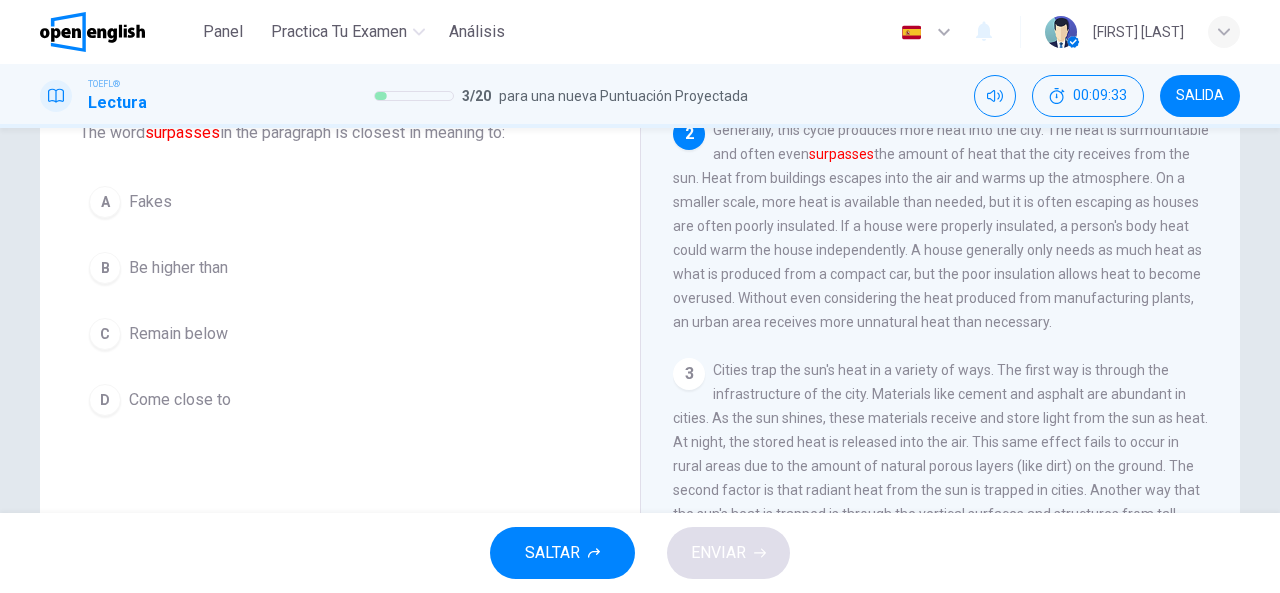 click on "B Be higher than" at bounding box center [340, 268] 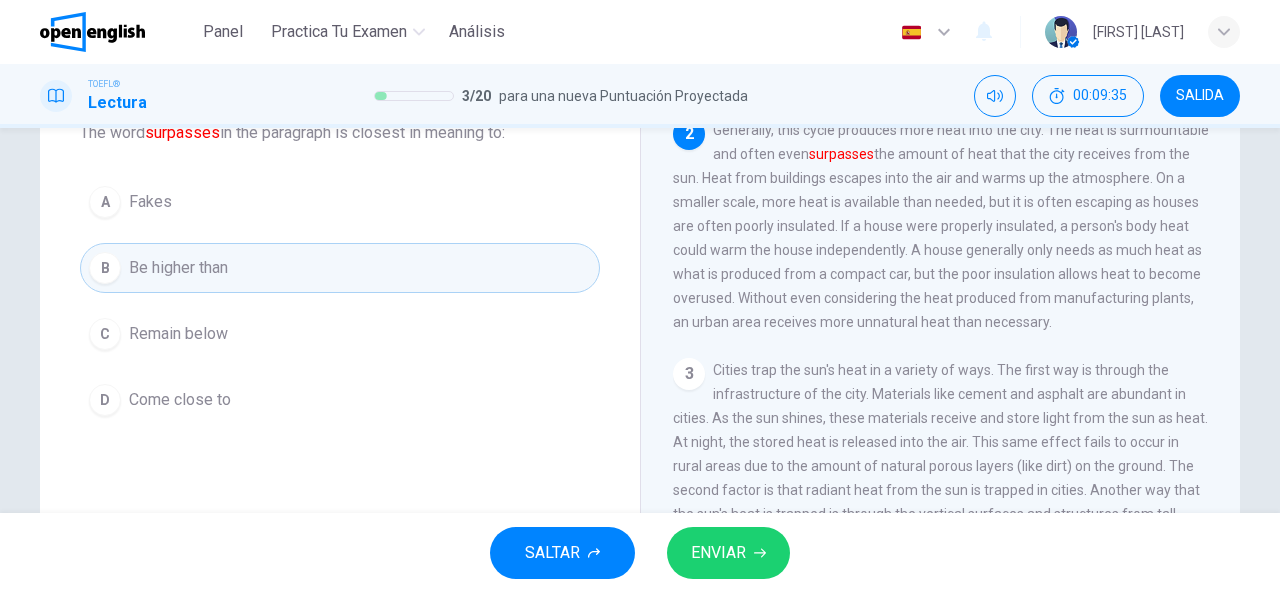 click on "ENVIAR" at bounding box center [728, 553] 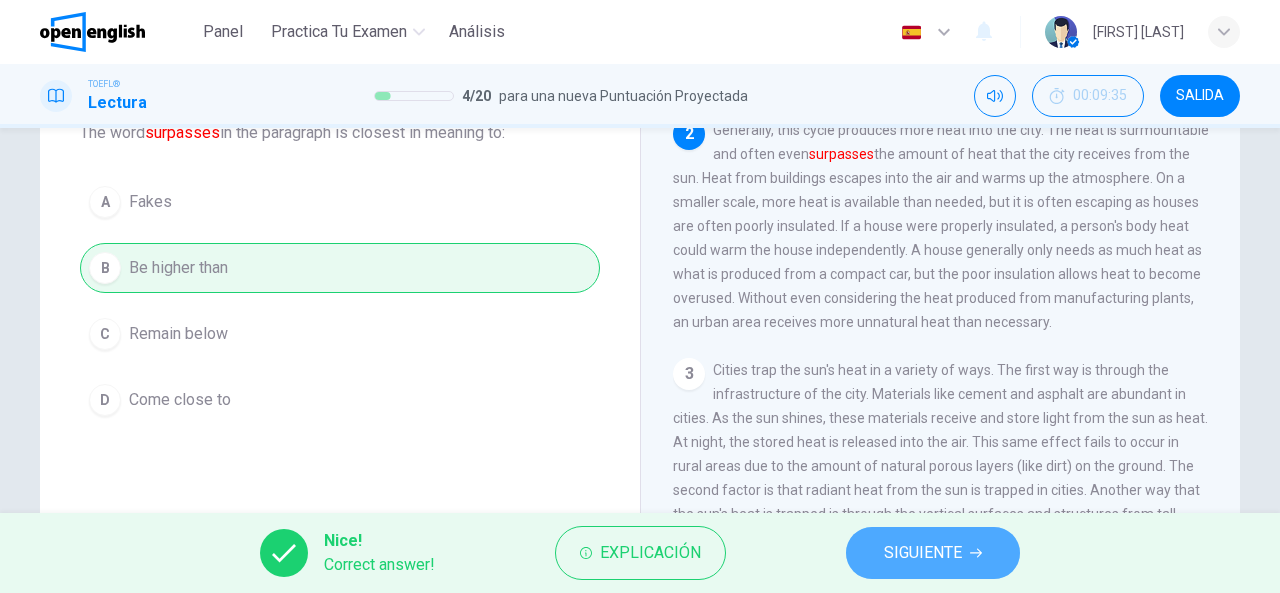 click on "SIGUIENTE" at bounding box center (923, 553) 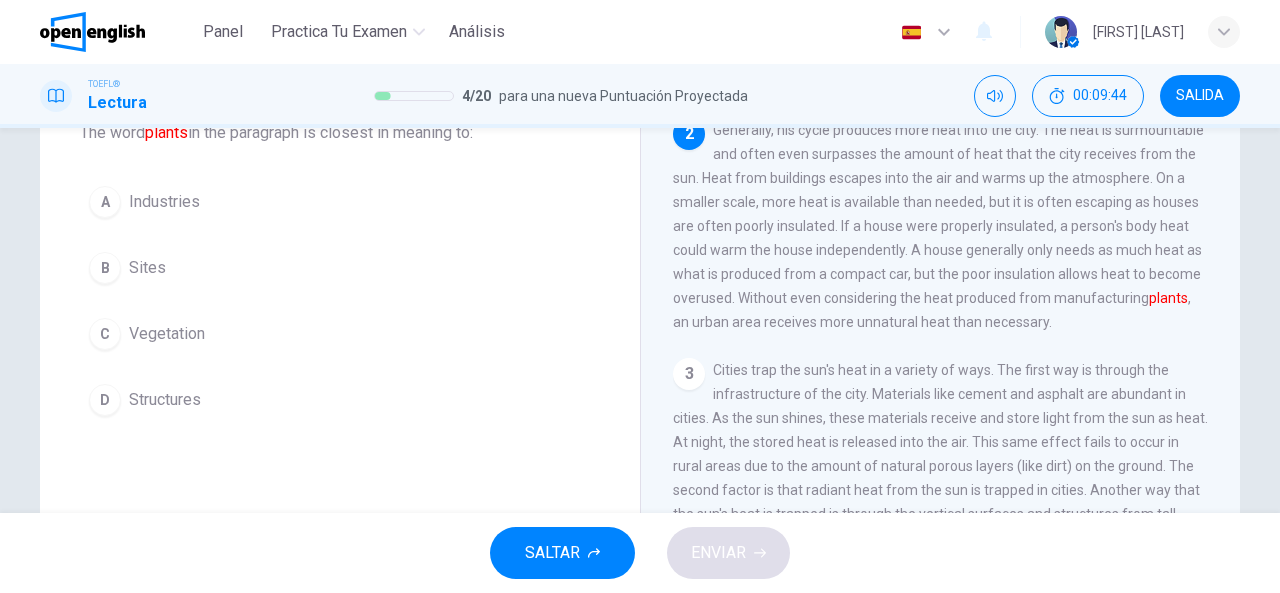 click on "A Industries" at bounding box center [340, 202] 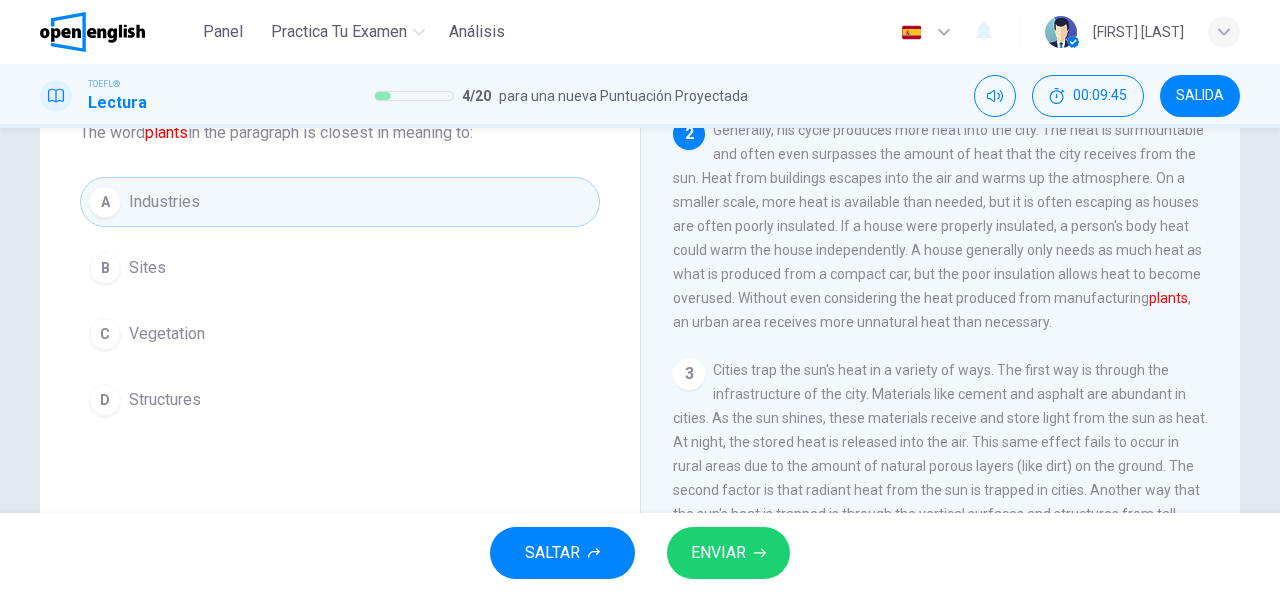 click at bounding box center [760, 553] 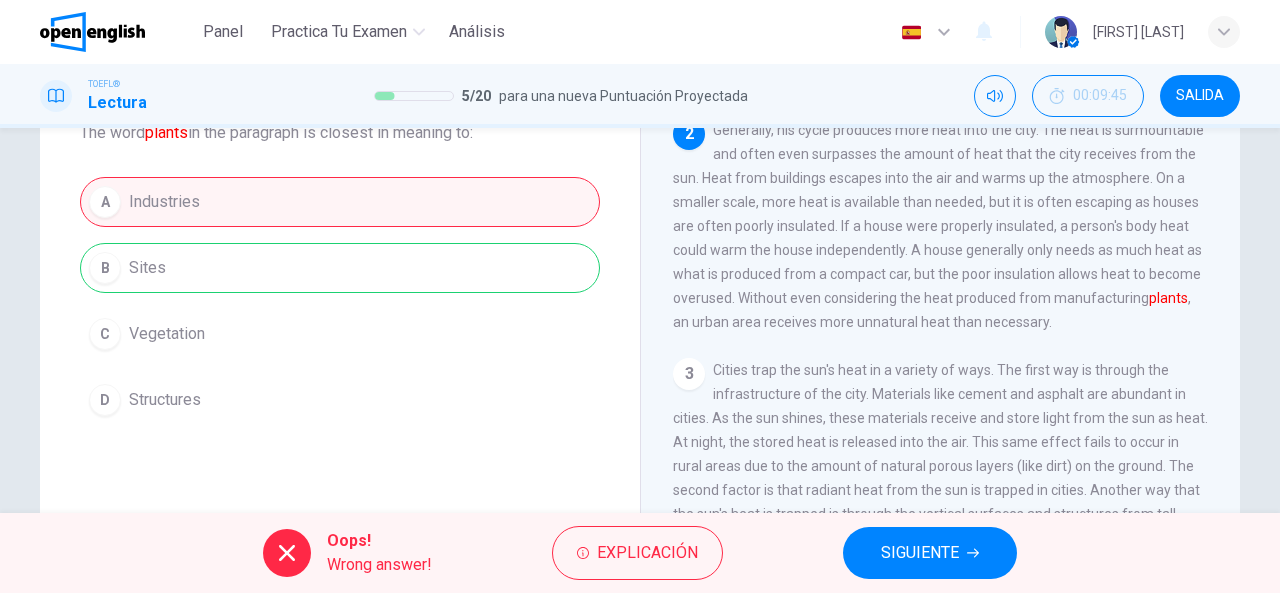 click on "SIGUIENTE" at bounding box center [920, 553] 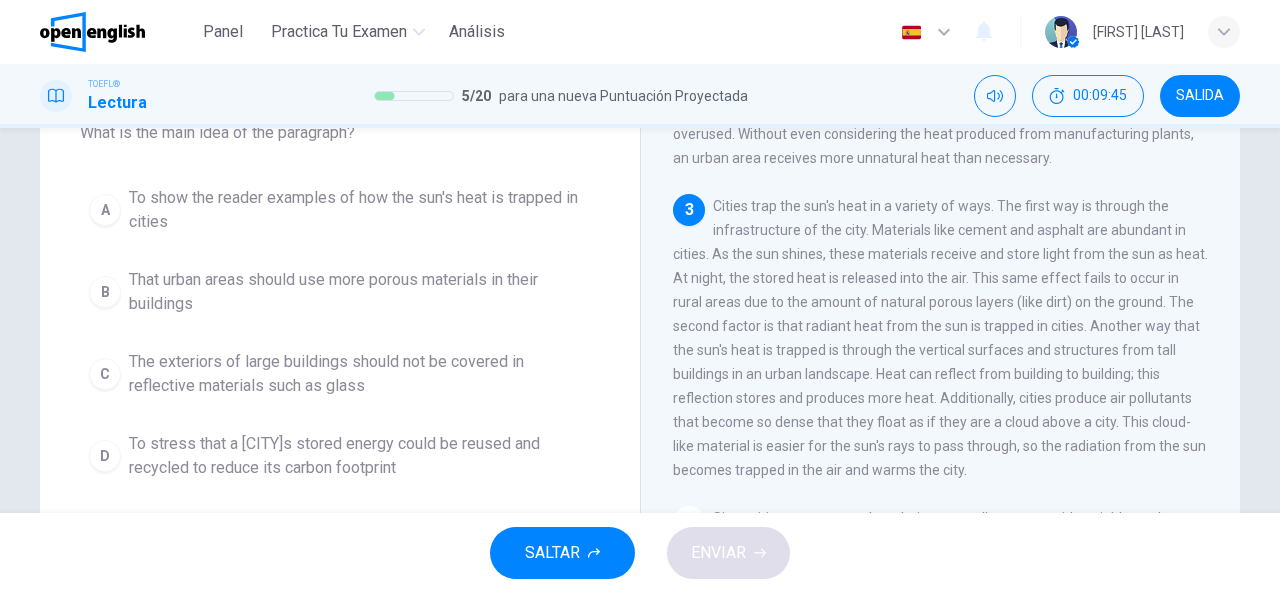 scroll, scrollTop: 293, scrollLeft: 0, axis: vertical 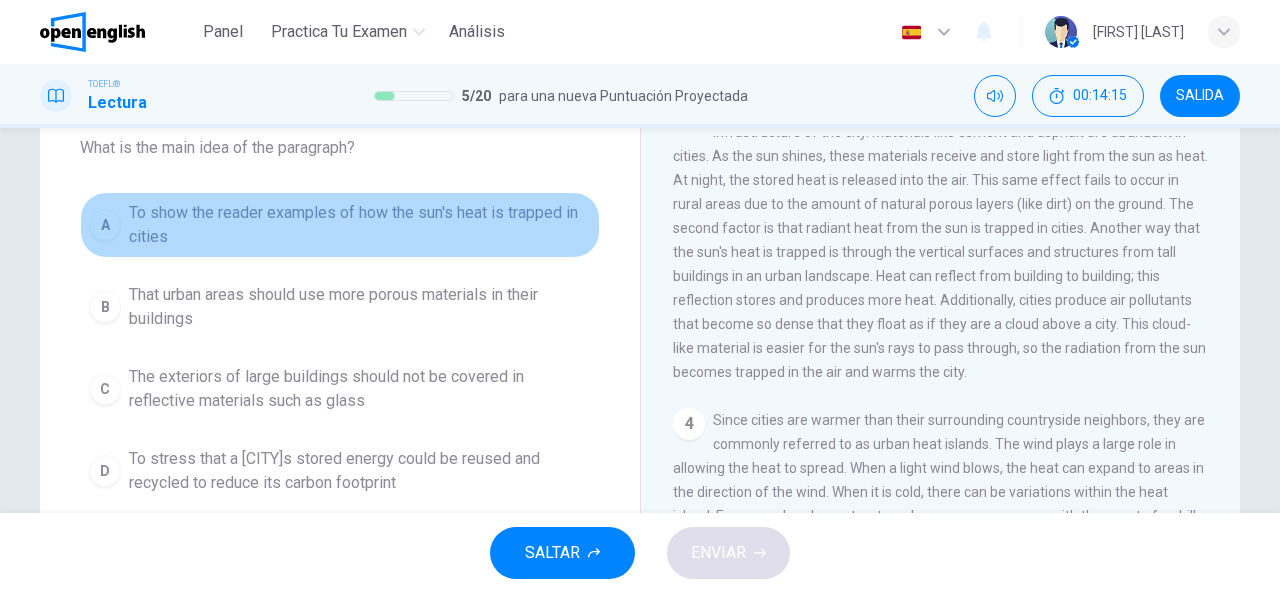 click on "To show the reader examples of how the sun's heat is trapped in cities" at bounding box center [360, 225] 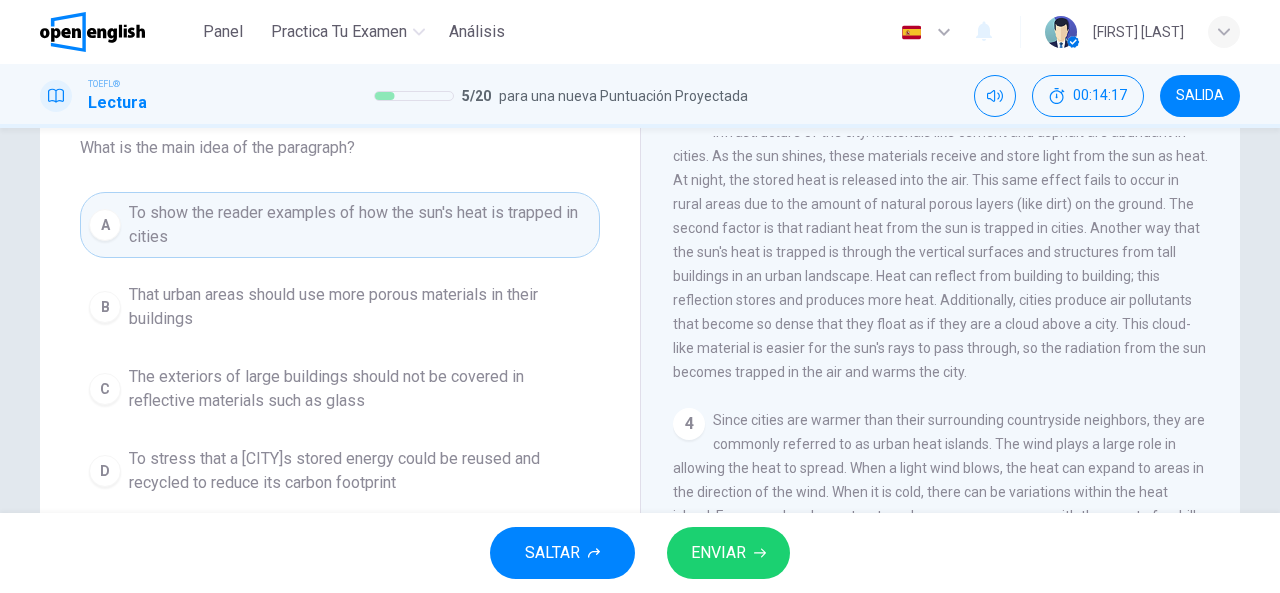 click on "ENVIAR" at bounding box center (718, 553) 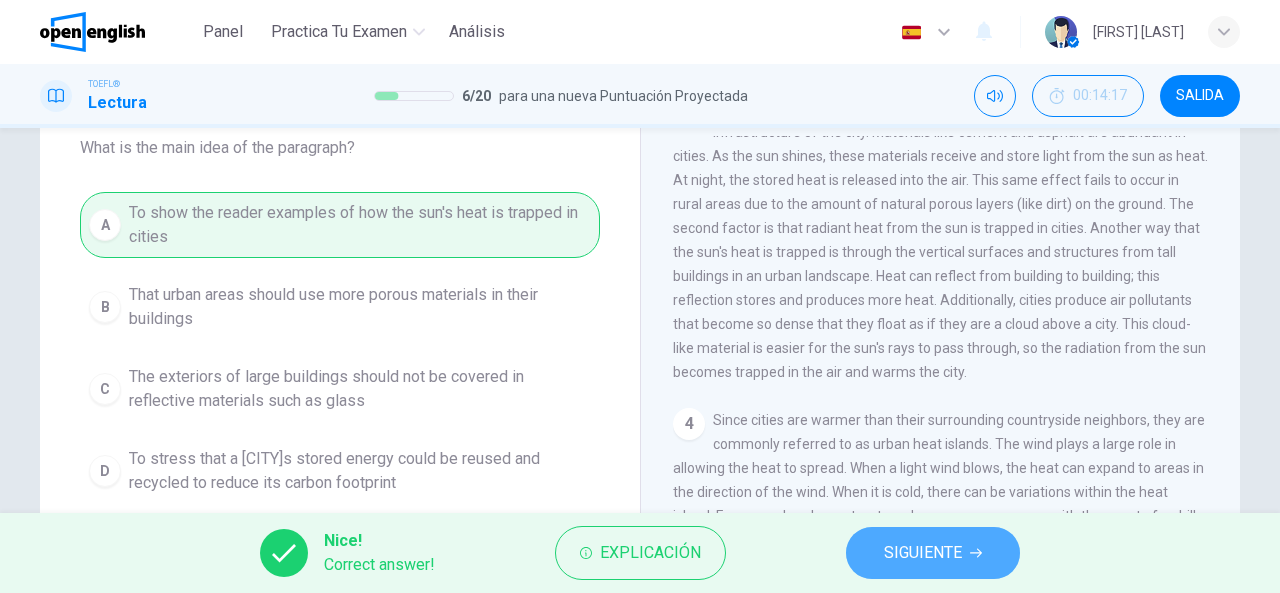 click on "SIGUIENTE" at bounding box center [923, 553] 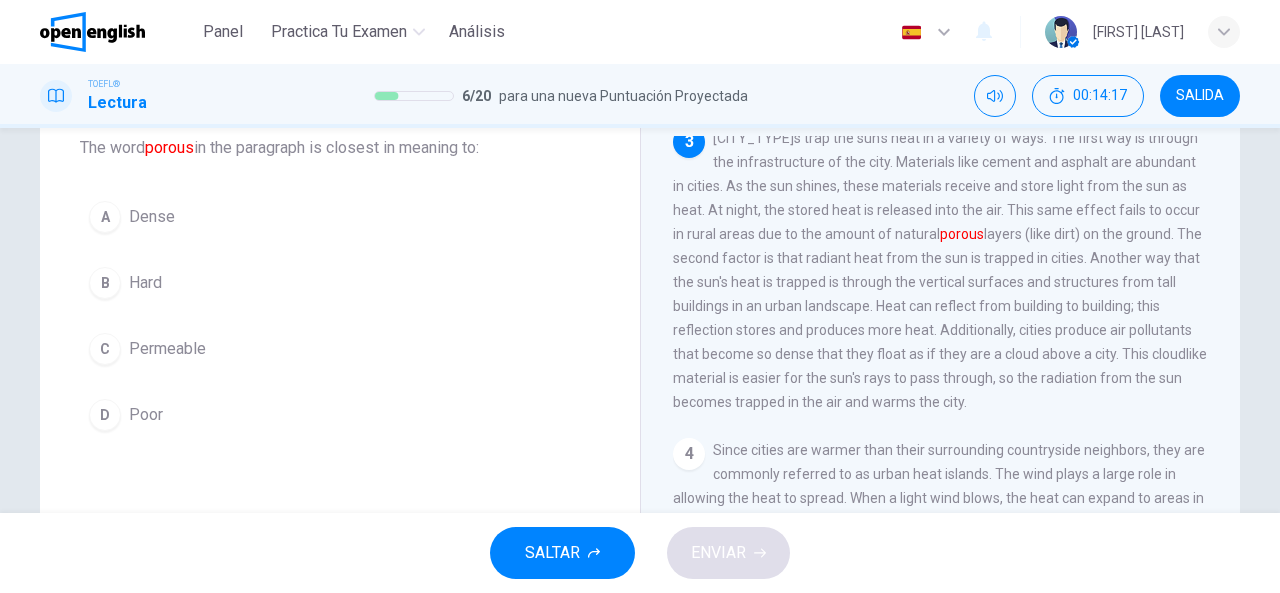 scroll, scrollTop: 370, scrollLeft: 0, axis: vertical 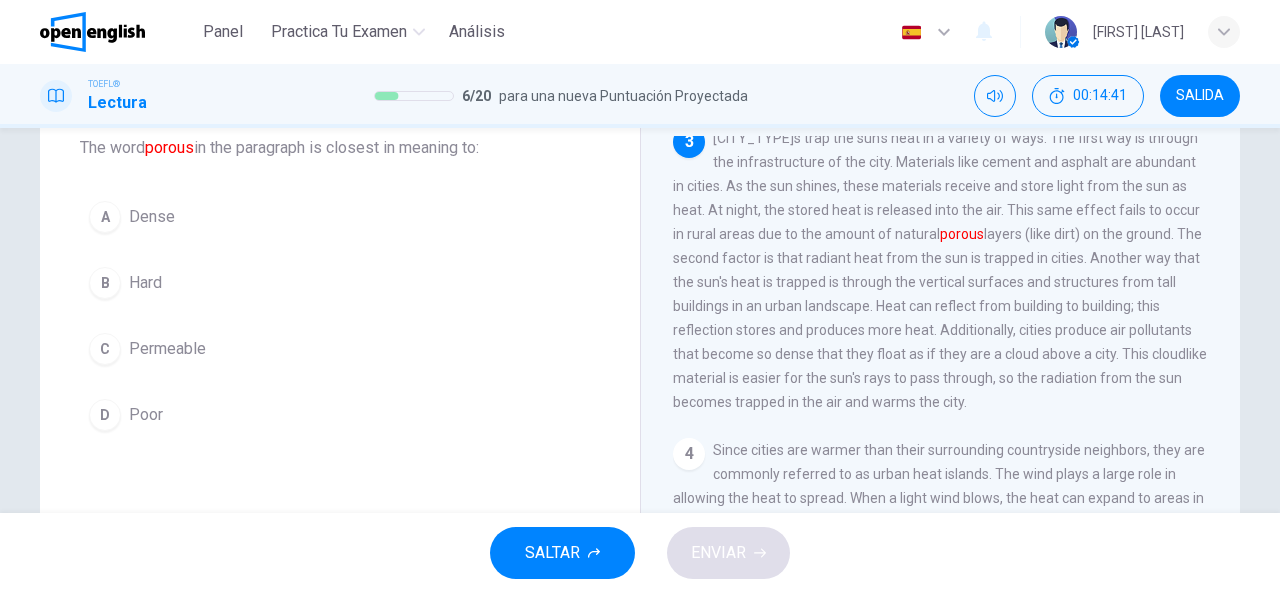 click on "Permeable" at bounding box center [152, 217] 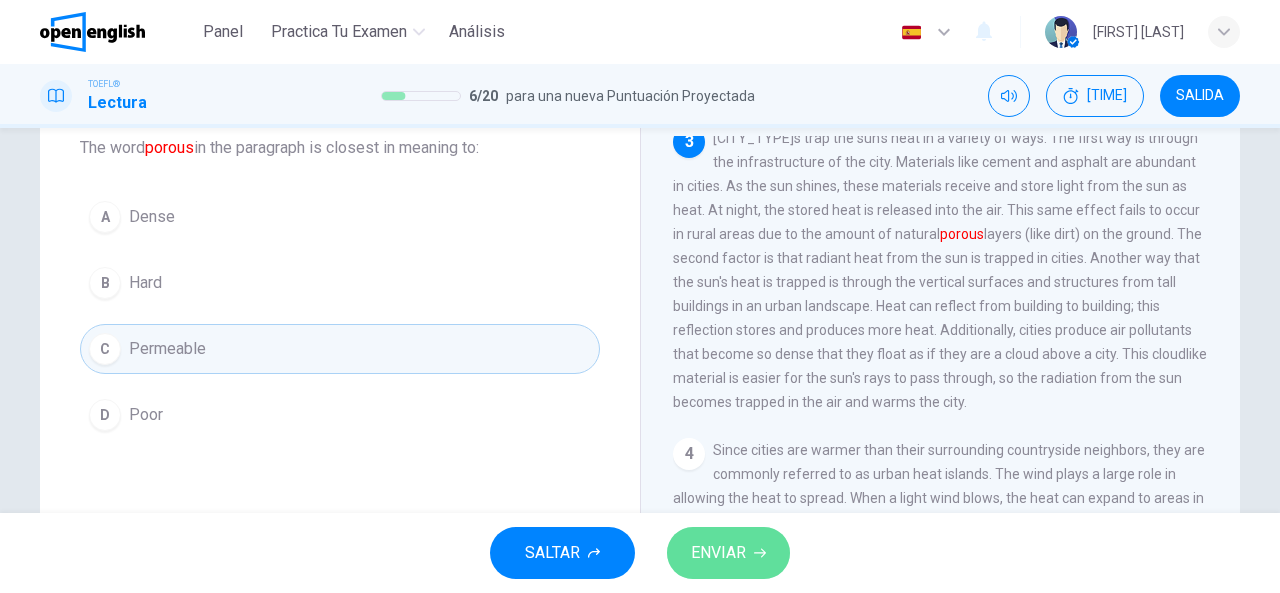 click on "ENVIAR" at bounding box center [718, 553] 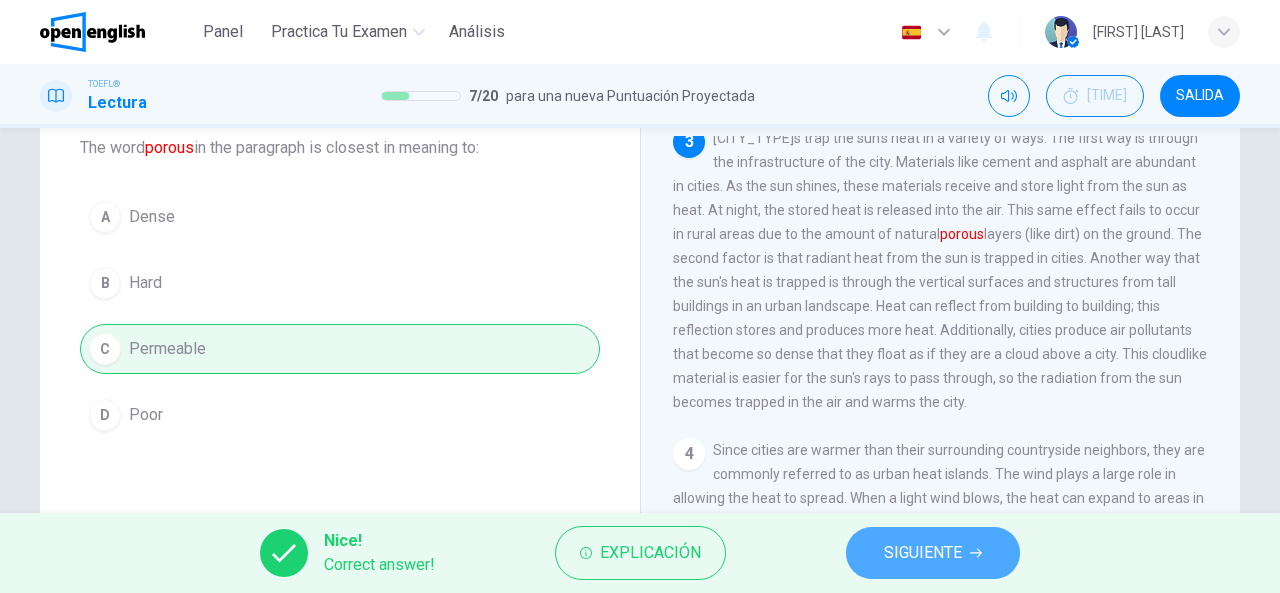 click on "SIGUIENTE" at bounding box center [923, 553] 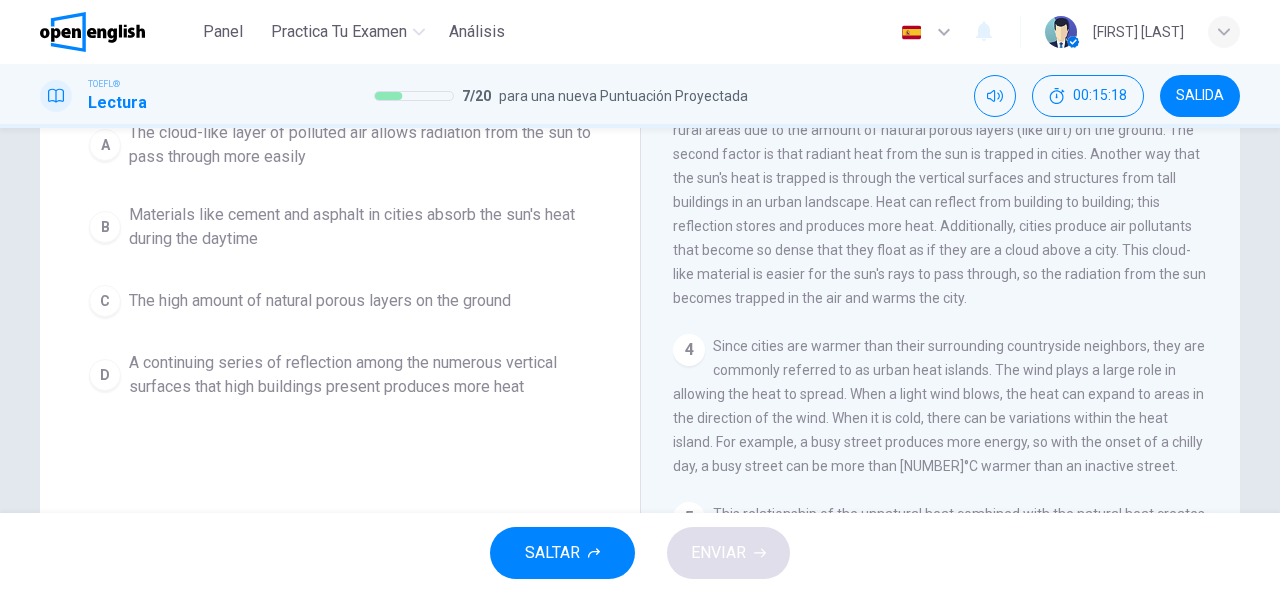 scroll, scrollTop: 244, scrollLeft: 0, axis: vertical 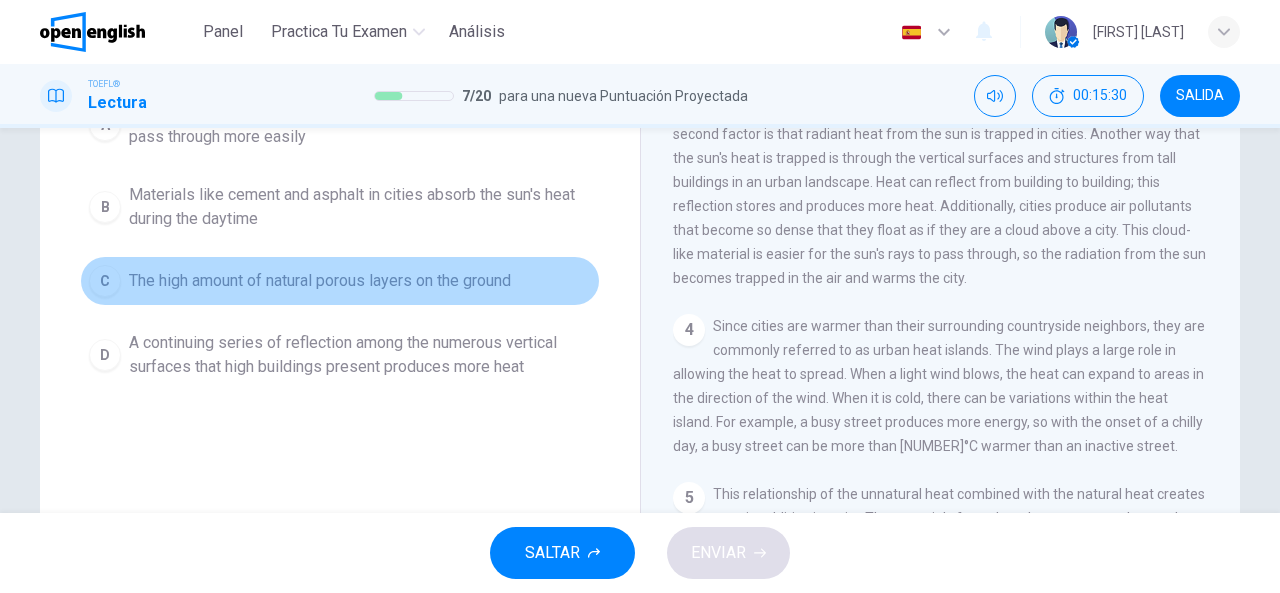 click on "The high amount of natural porous layers on the ground" at bounding box center [360, 125] 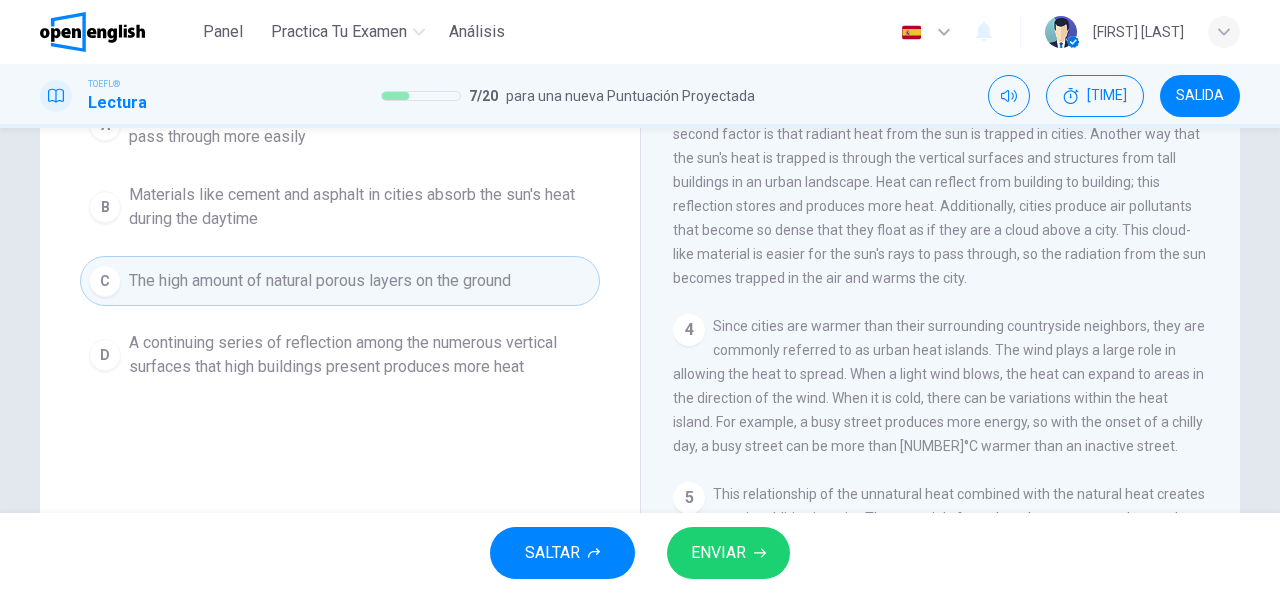 click on "ENVIAR" at bounding box center (728, 553) 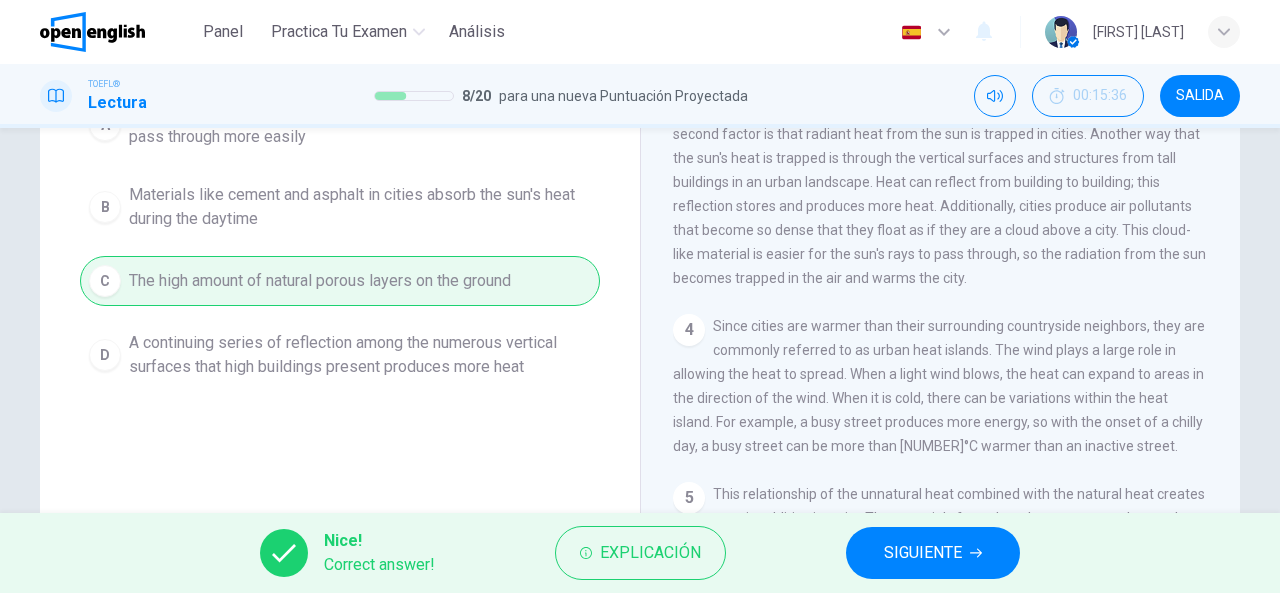 click on "SIGUIENTE" at bounding box center [923, 553] 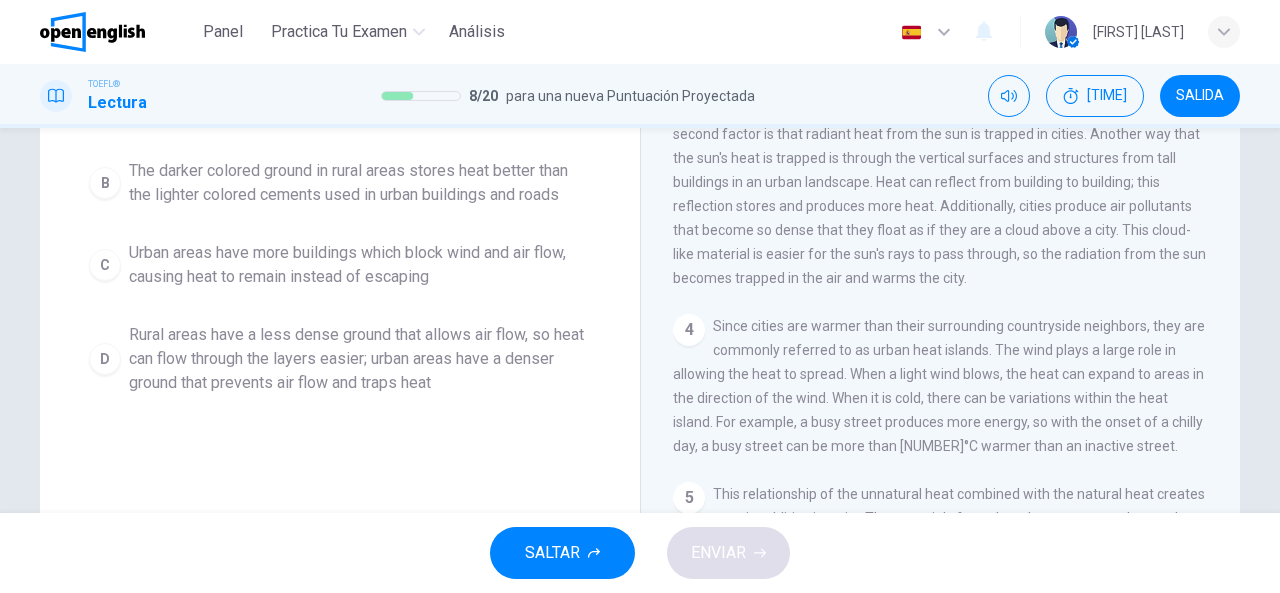 scroll, scrollTop: 220, scrollLeft: 0, axis: vertical 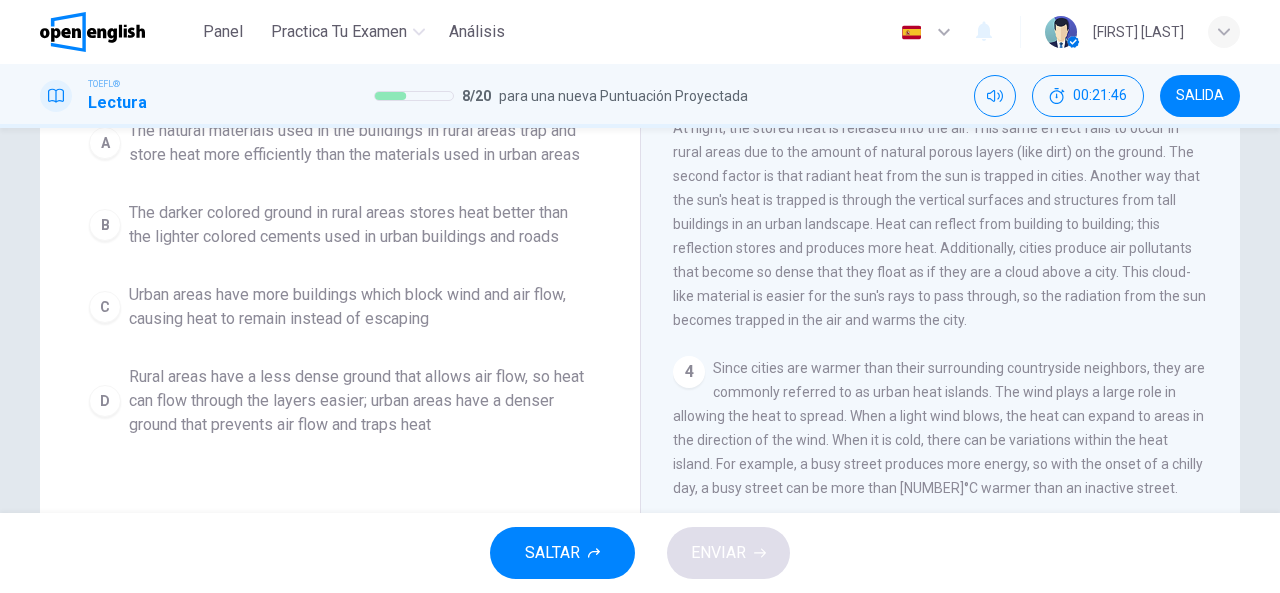 click on "Rural areas have a less dense ground that allows air flow, so heat can flow through the layers easier; urban areas have a denser ground that prevents air flow and traps heat" at bounding box center (360, 143) 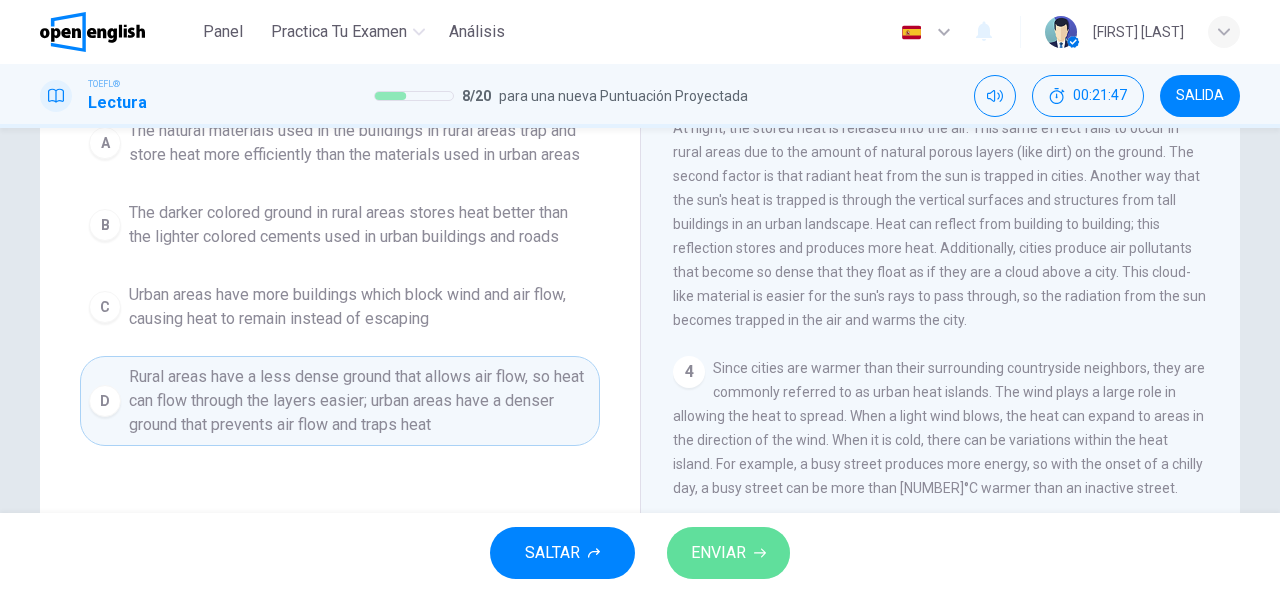 click on "ENVIAR" at bounding box center (728, 553) 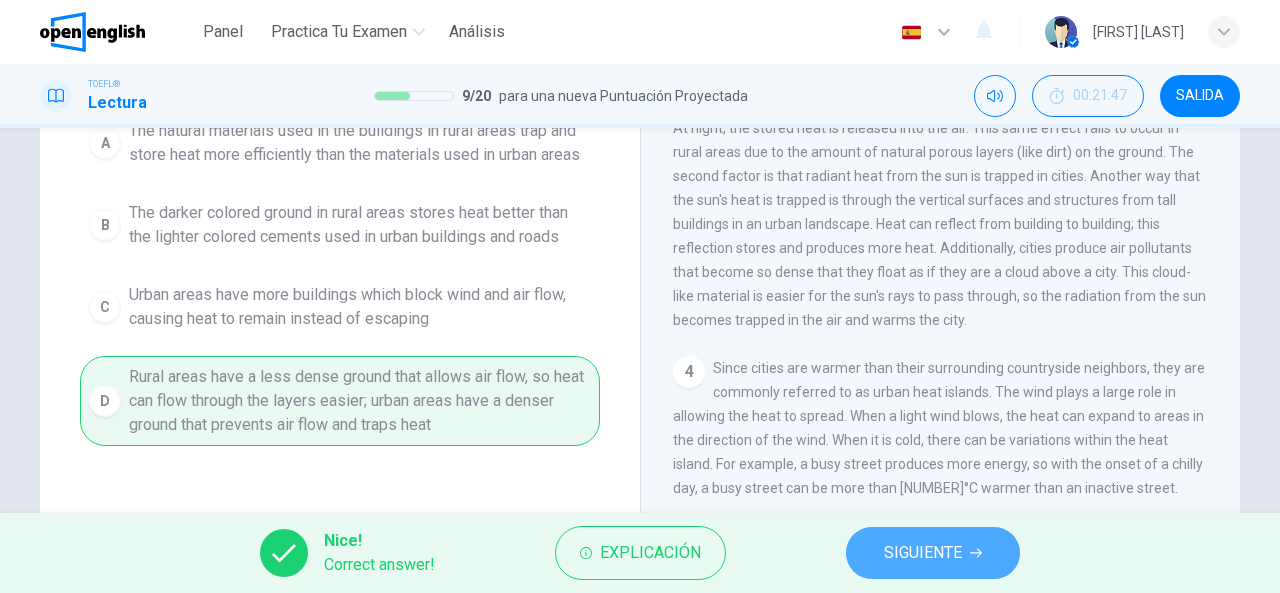click on "SIGUIENTE" at bounding box center (923, 553) 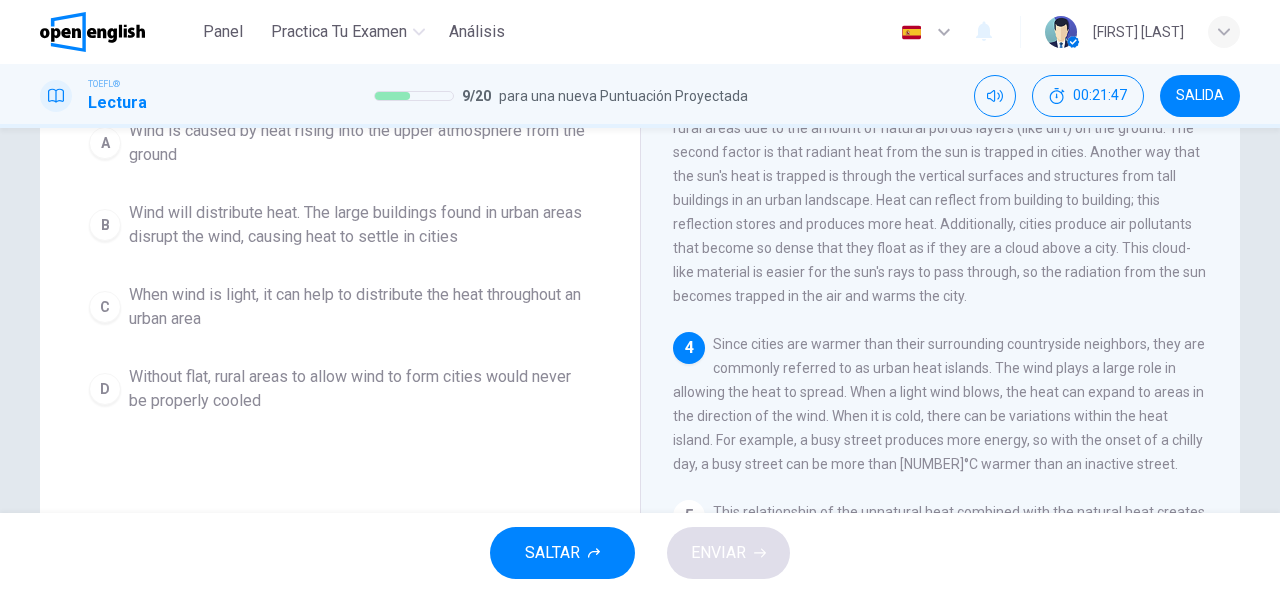 scroll, scrollTop: 466, scrollLeft: 0, axis: vertical 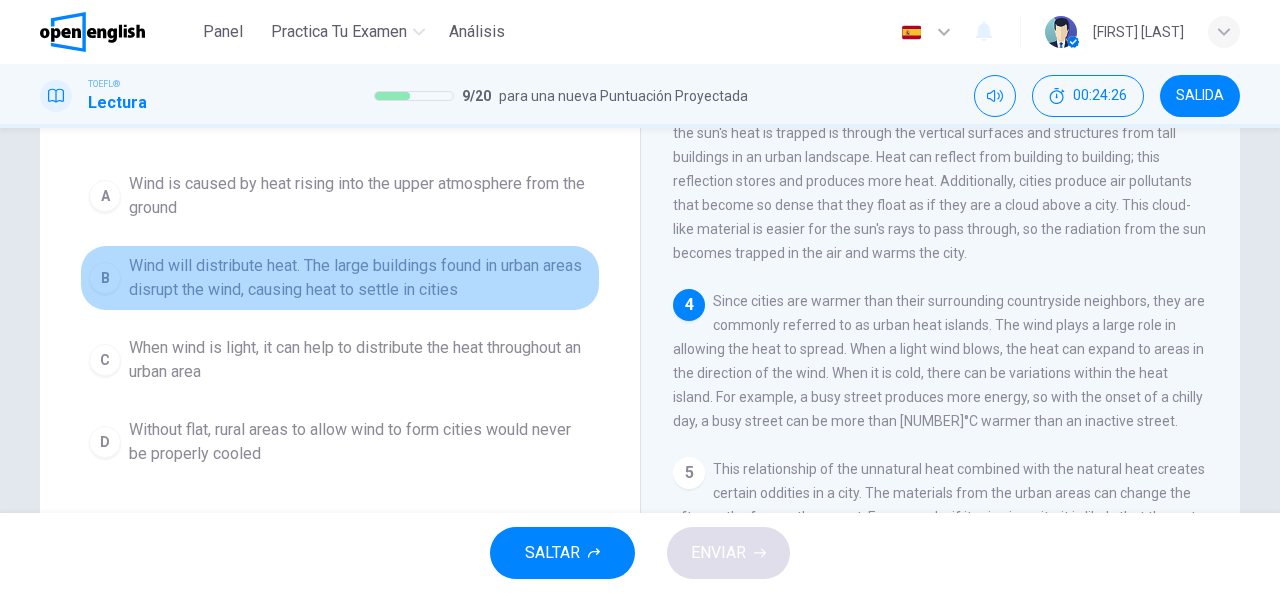 click on "Wind will distribute heat. The large buildings found in urban areas disrupt the wind, causing heat to settle in cities" at bounding box center [360, 196] 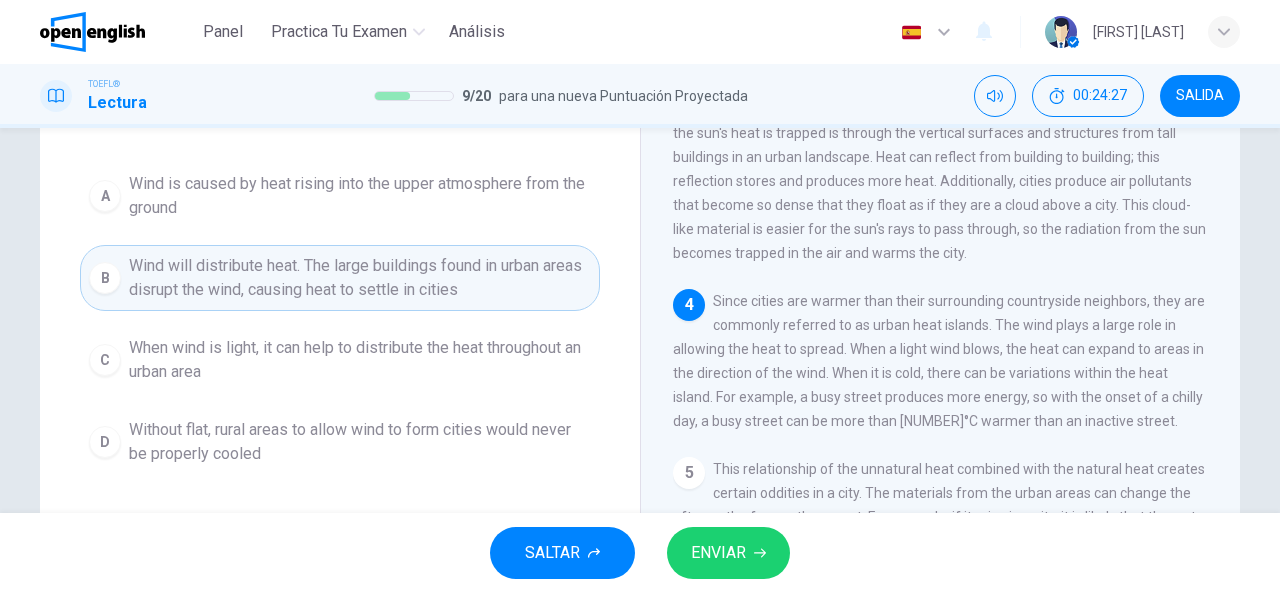 click on "ENVIAR" at bounding box center [718, 553] 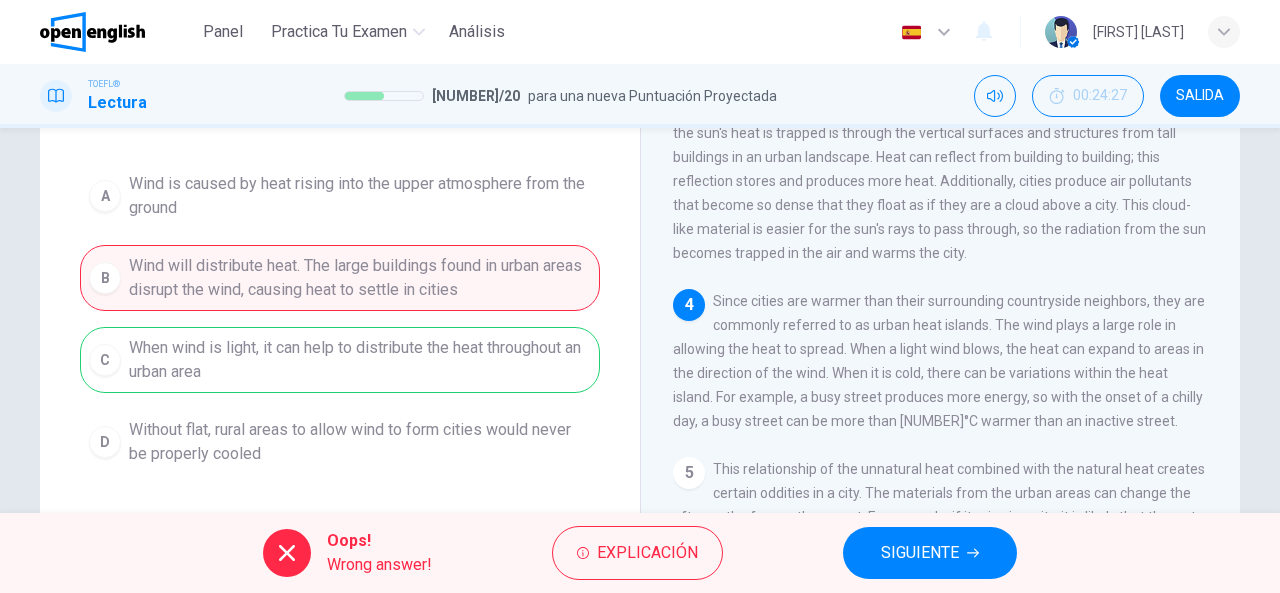 click on "SIGUIENTE" at bounding box center (920, 553) 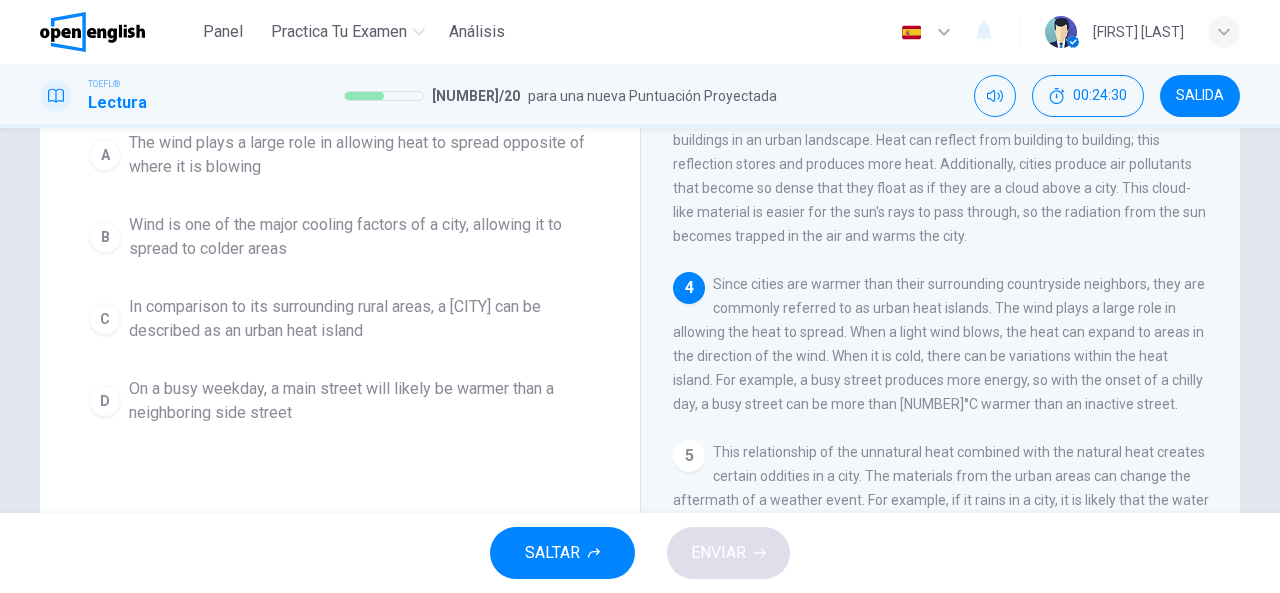 scroll, scrollTop: 184, scrollLeft: 0, axis: vertical 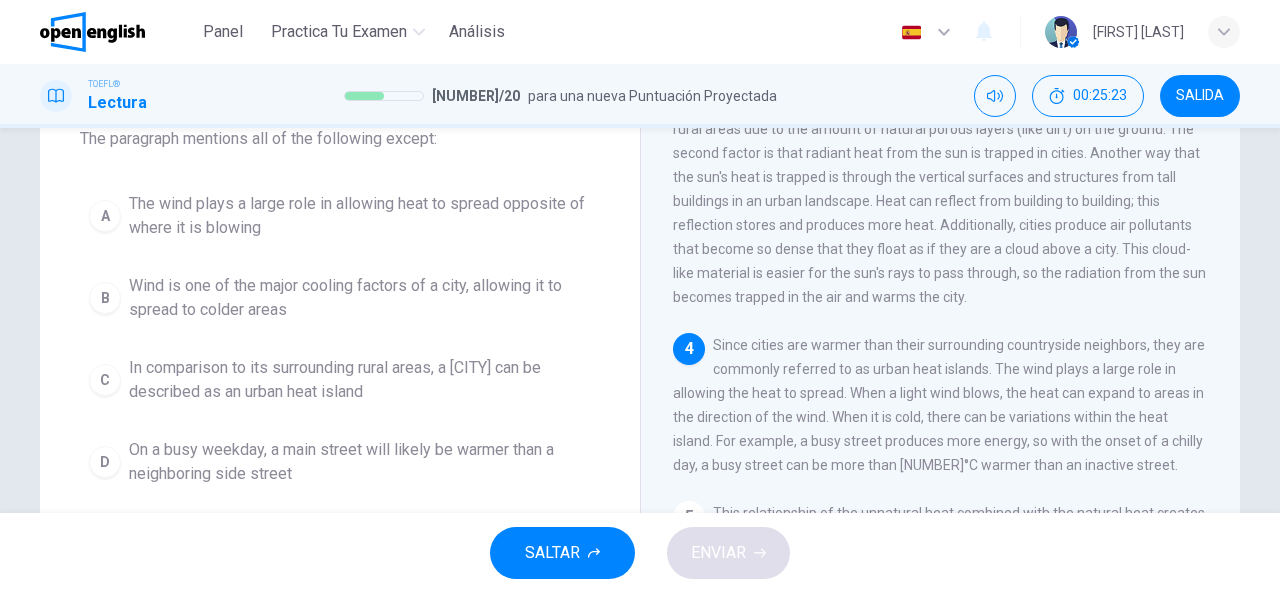 click on "The wind plays a large role in allowing heat to spread opposite of where it is blowing" at bounding box center (360, 216) 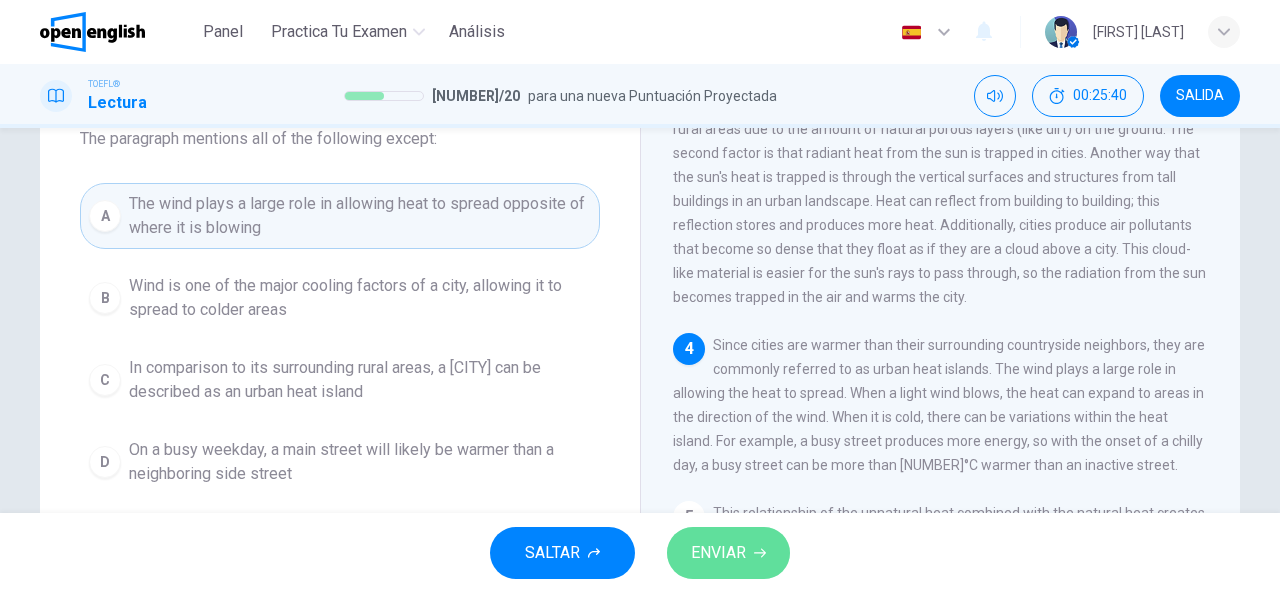 click on "ENVIAR" at bounding box center (718, 553) 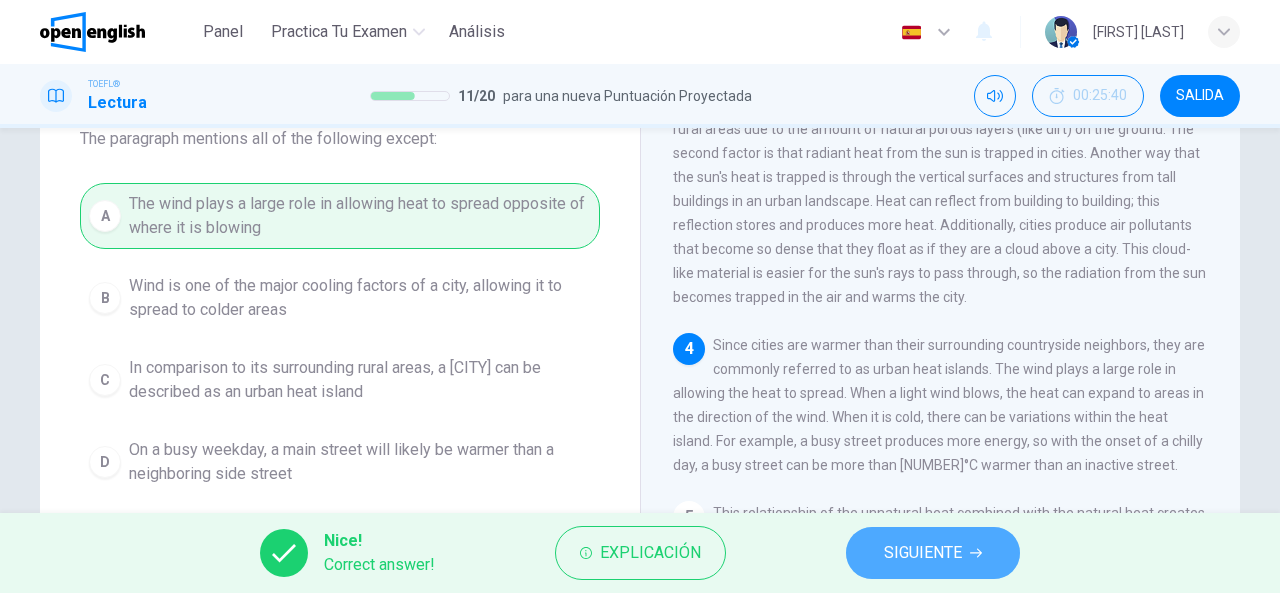 click on "SIGUIENTE" at bounding box center [923, 553] 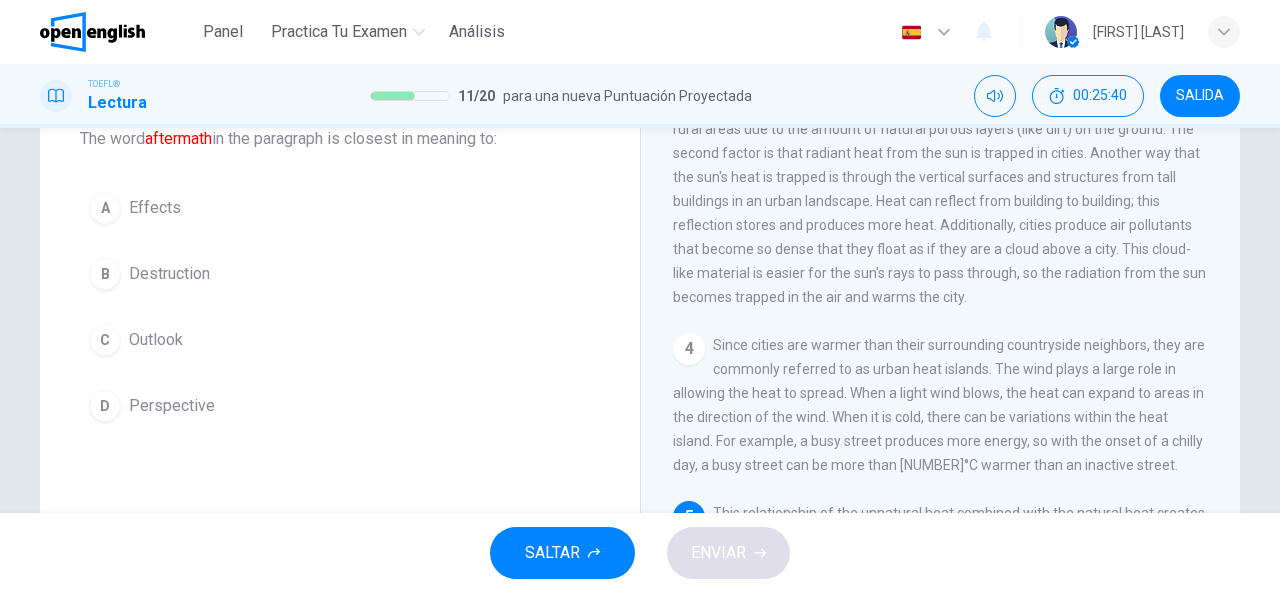 scroll, scrollTop: 512, scrollLeft: 0, axis: vertical 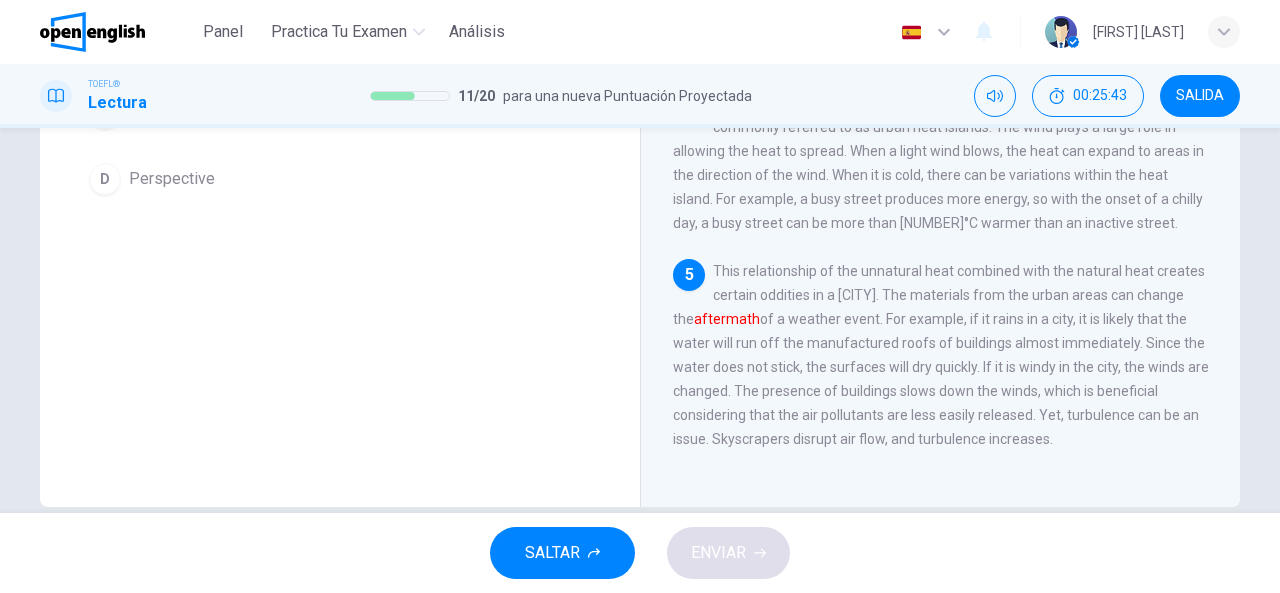 drag, startPoint x: 1215, startPoint y: 295, endPoint x: 1207, endPoint y: 313, distance: 19.697716 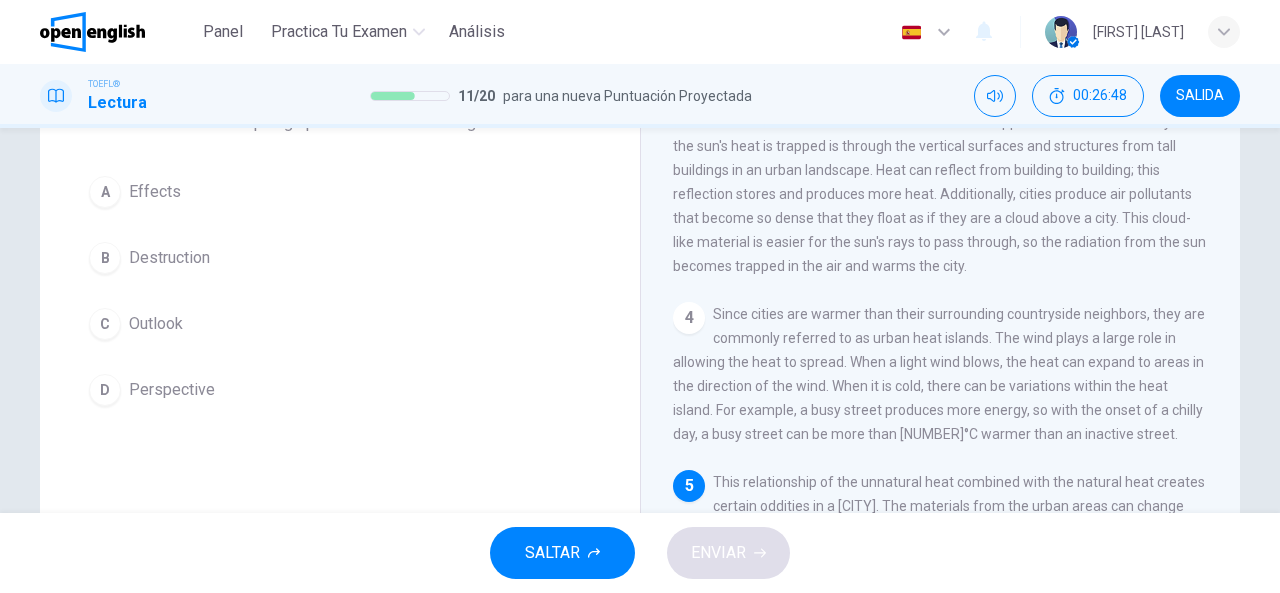 scroll, scrollTop: 141, scrollLeft: 0, axis: vertical 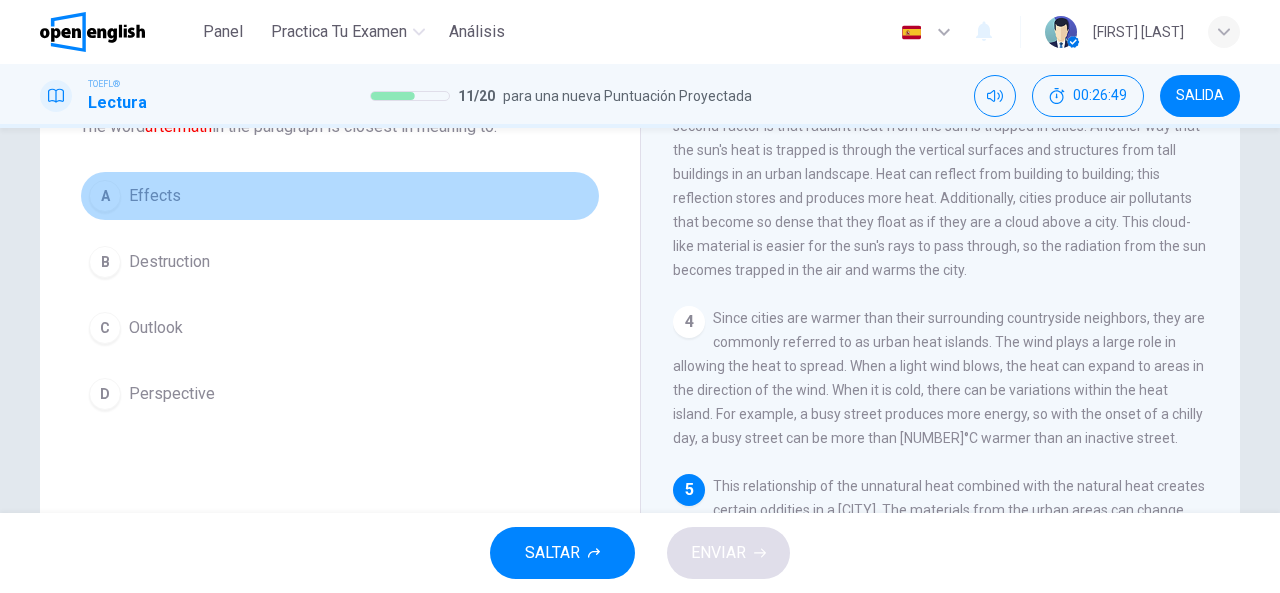 click on "A Effects" at bounding box center [340, 196] 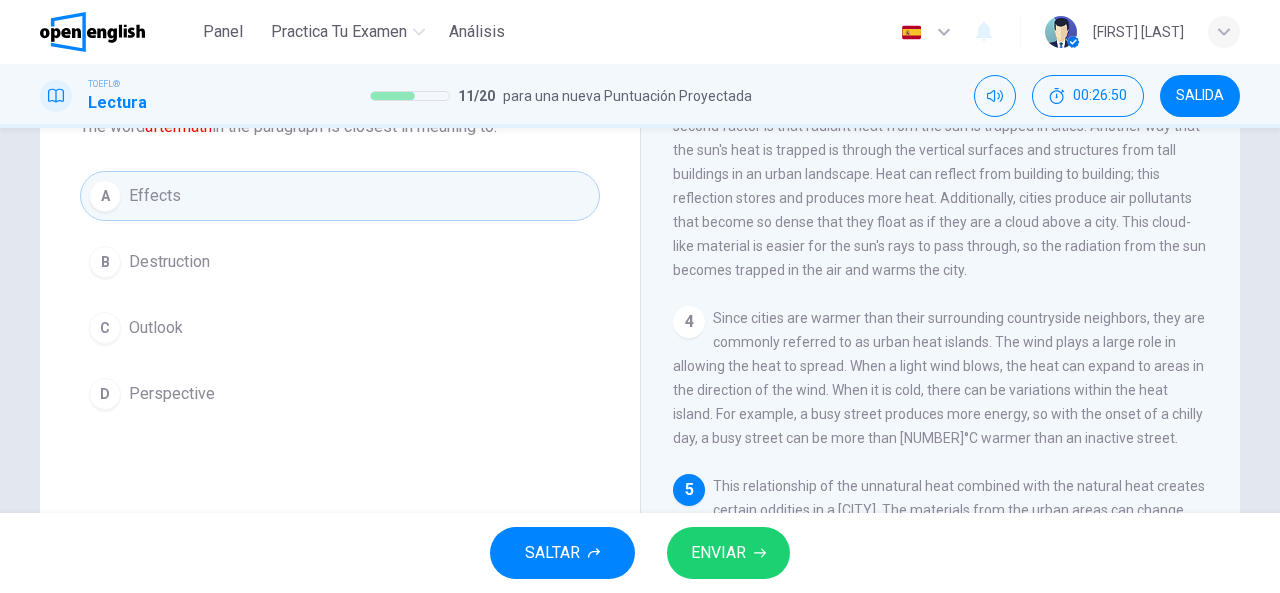 click on "ENVIAR" at bounding box center [728, 553] 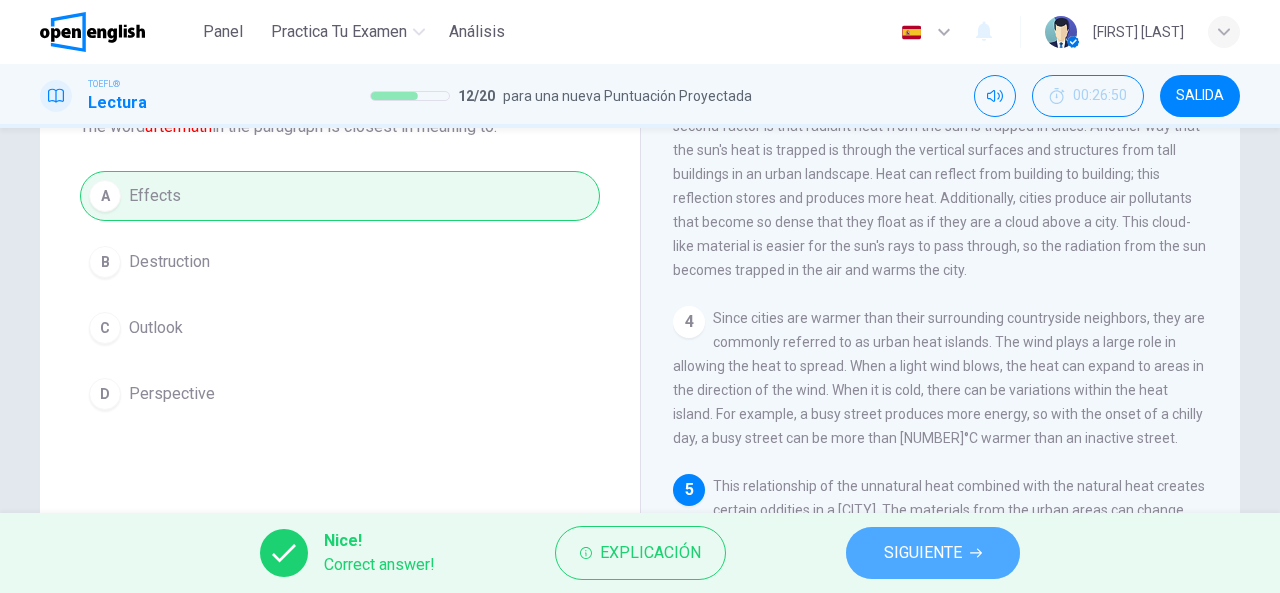 click on "SIGUIENTE" at bounding box center (923, 553) 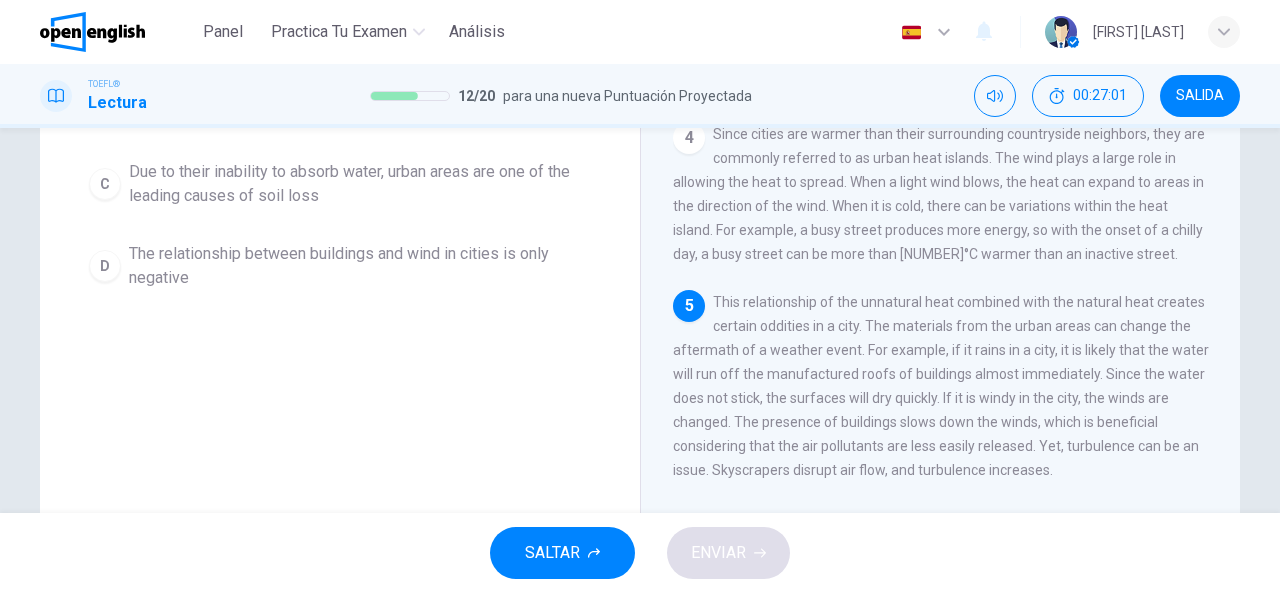 scroll, scrollTop: 322, scrollLeft: 0, axis: vertical 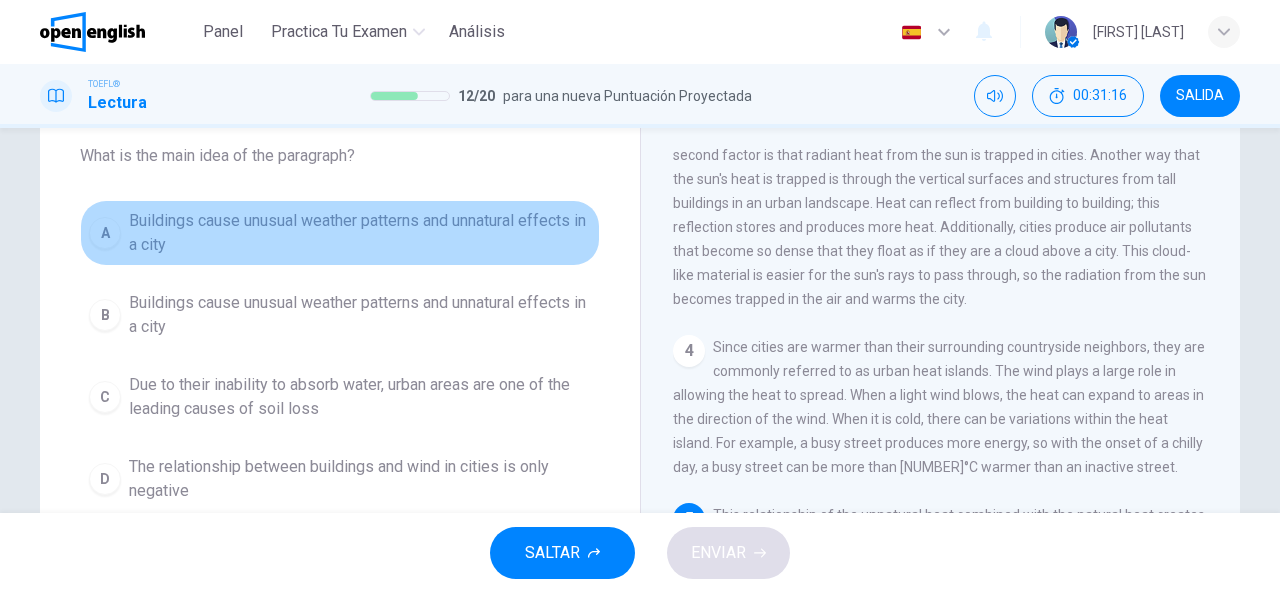 click on "Buildings cause unusual weather patterns and unnatural effects in a city" at bounding box center (360, 233) 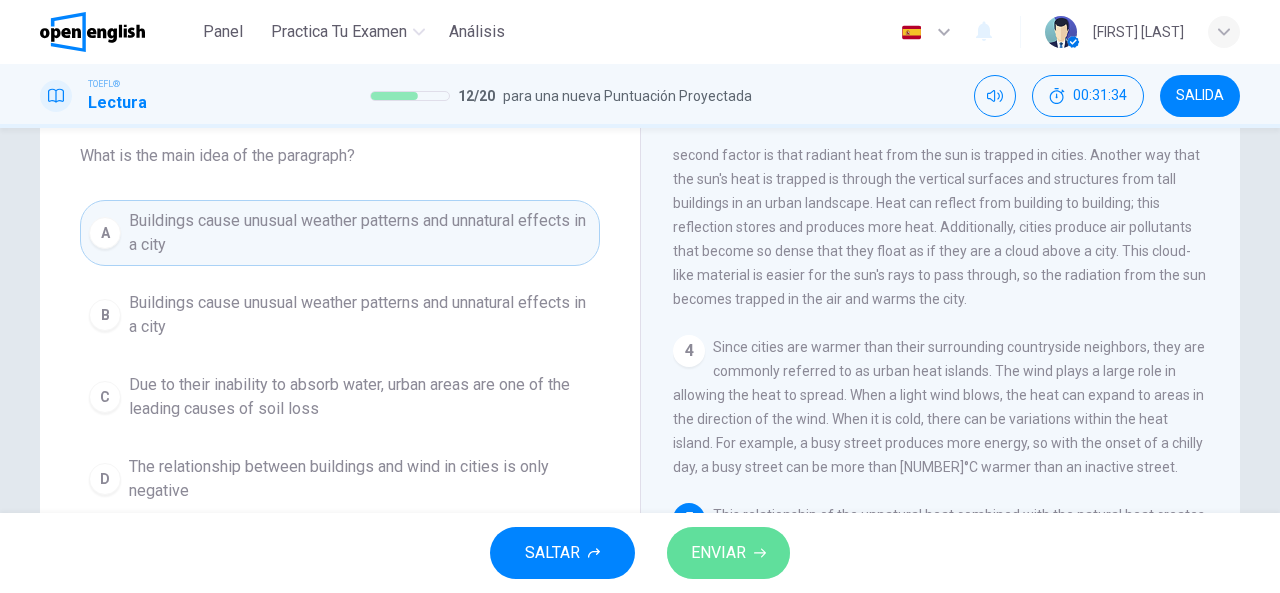 click on "ENVIAR" at bounding box center [728, 553] 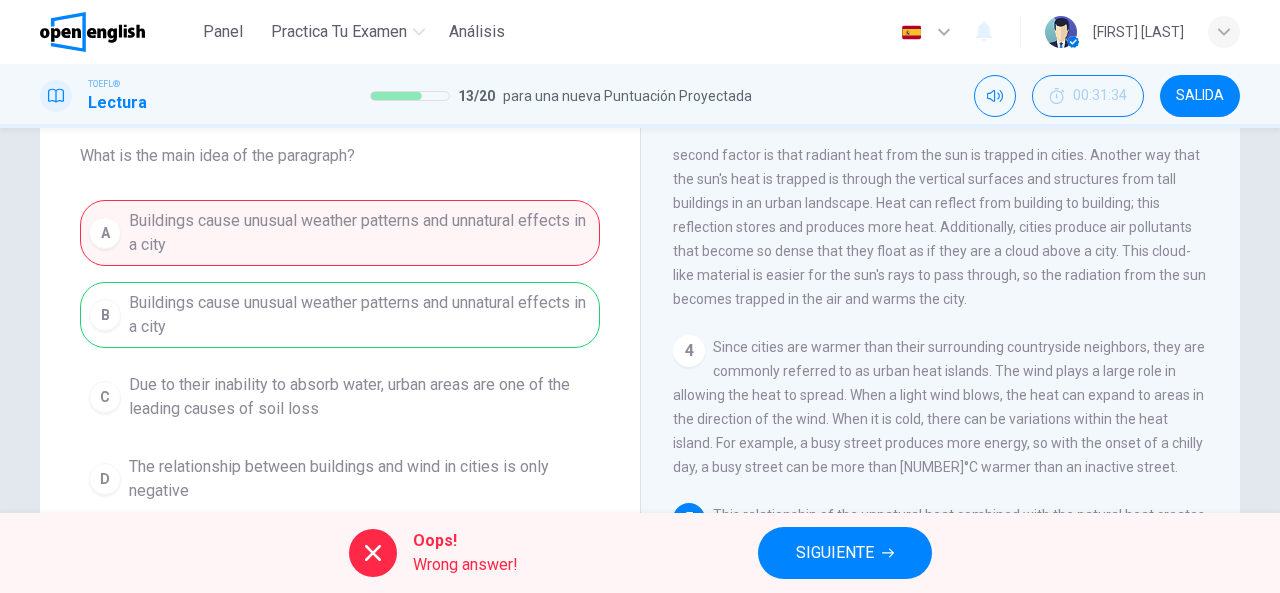 click on "SIGUIENTE" at bounding box center (845, 553) 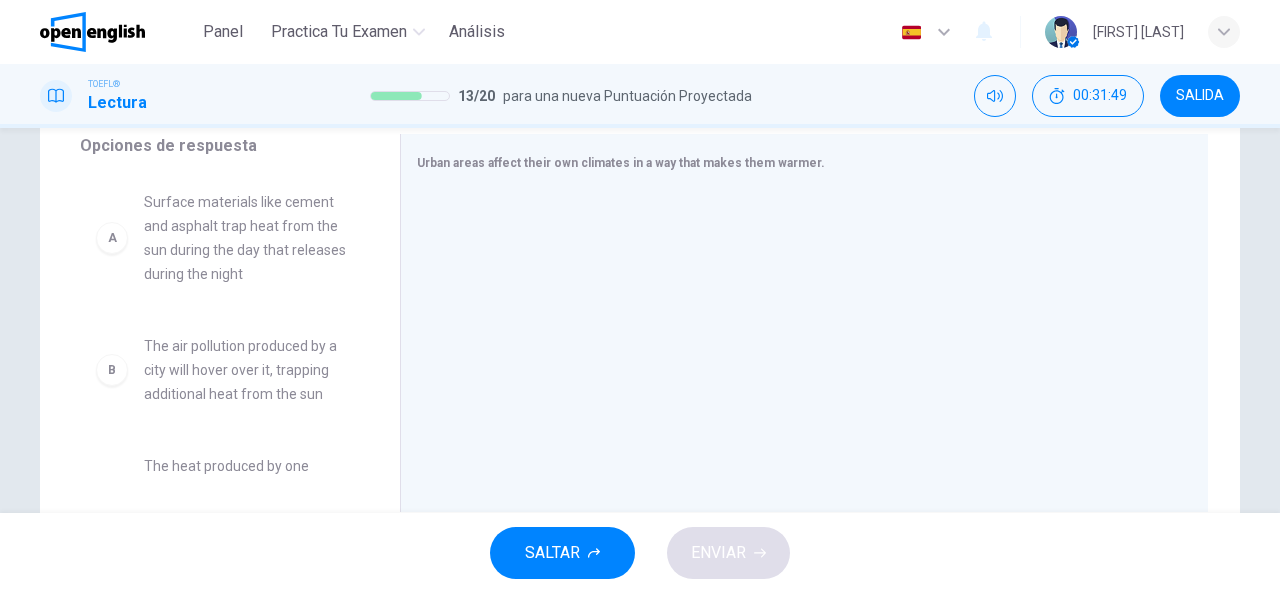 scroll, scrollTop: 366, scrollLeft: 0, axis: vertical 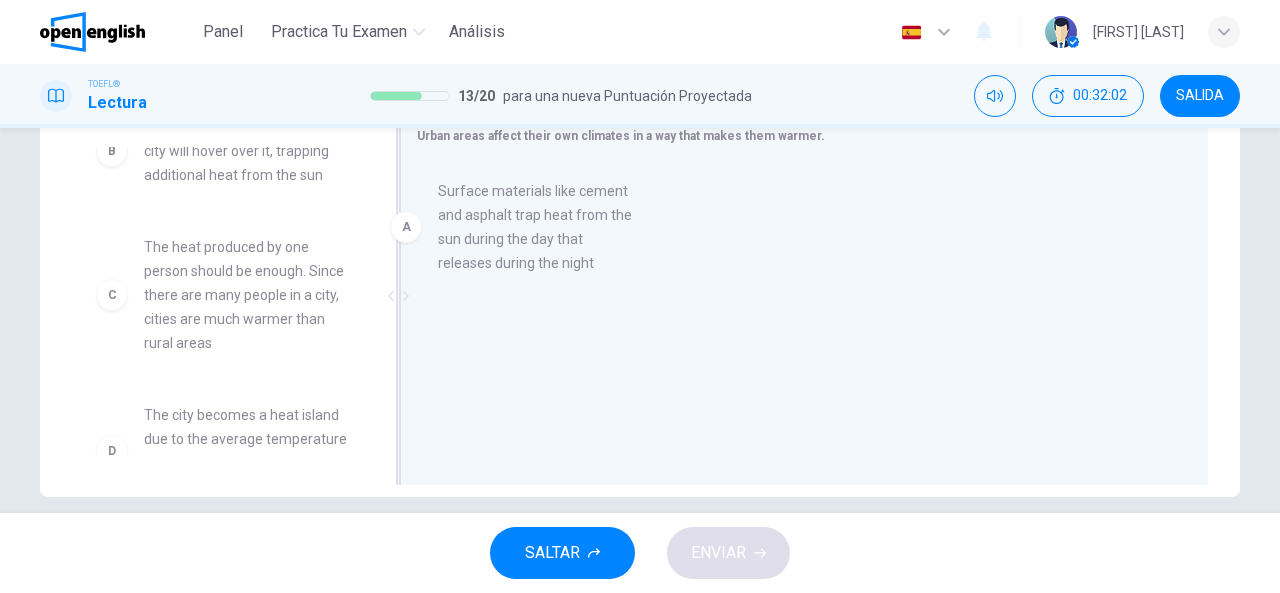 drag, startPoint x: 213, startPoint y: 162, endPoint x: 519, endPoint y: 233, distance: 314.12897 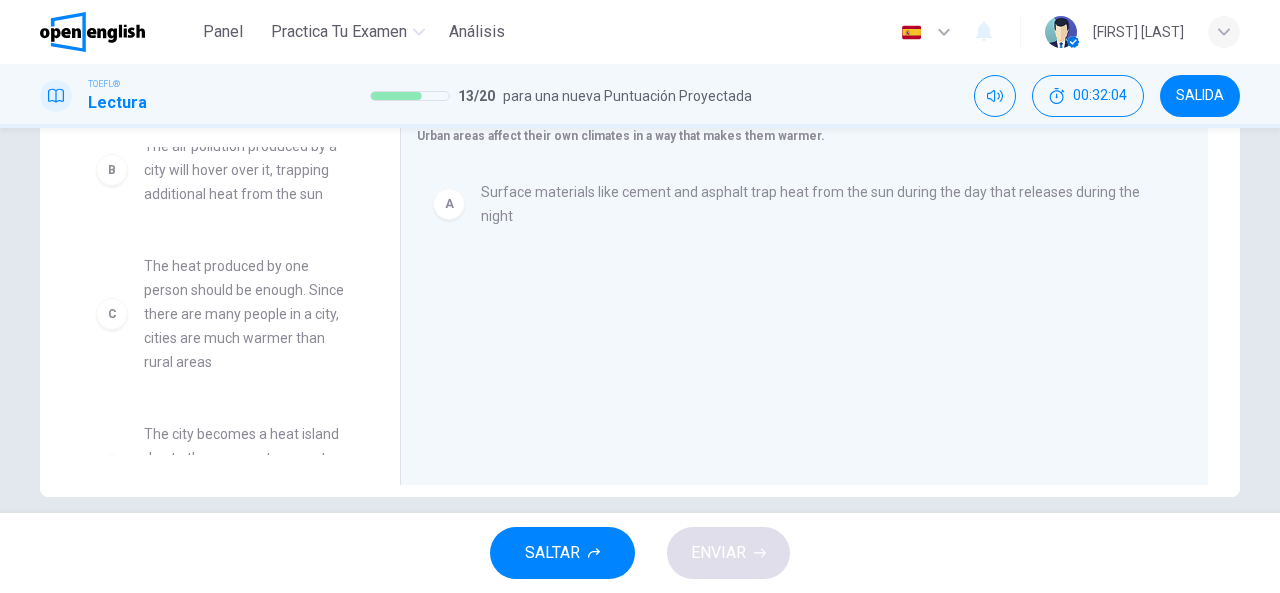 scroll, scrollTop: 0, scrollLeft: 0, axis: both 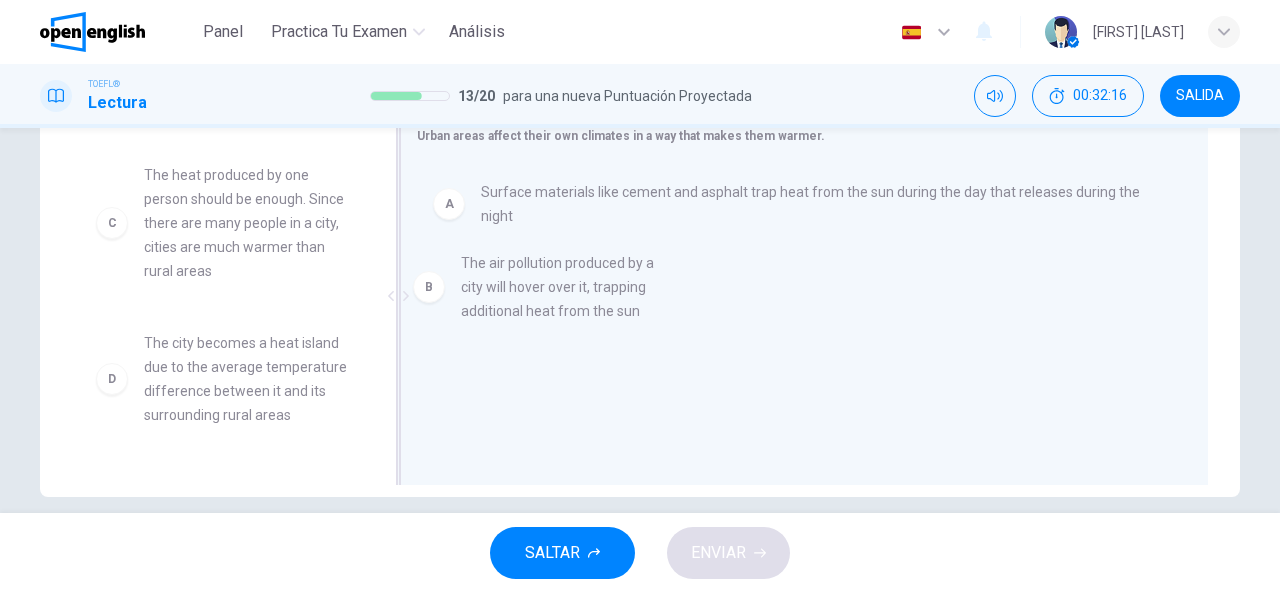 drag, startPoint x: 308, startPoint y: 200, endPoint x: 631, endPoint y: 295, distance: 336.68085 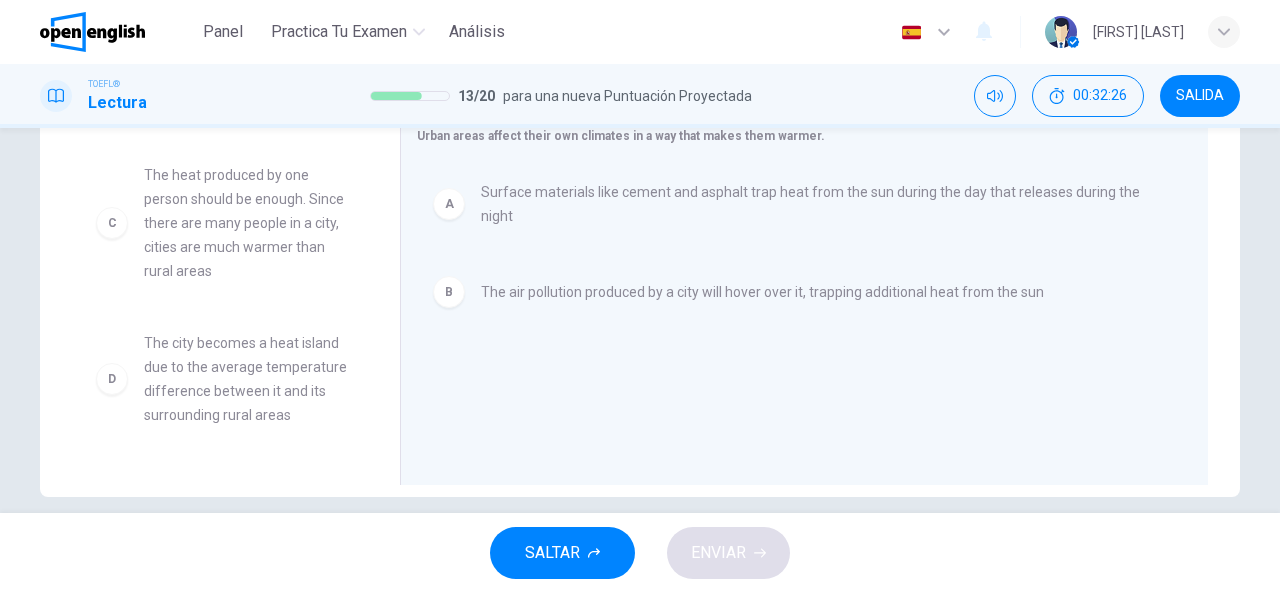 drag, startPoint x: 368, startPoint y: 239, endPoint x: 372, endPoint y: 273, distance: 34.234486 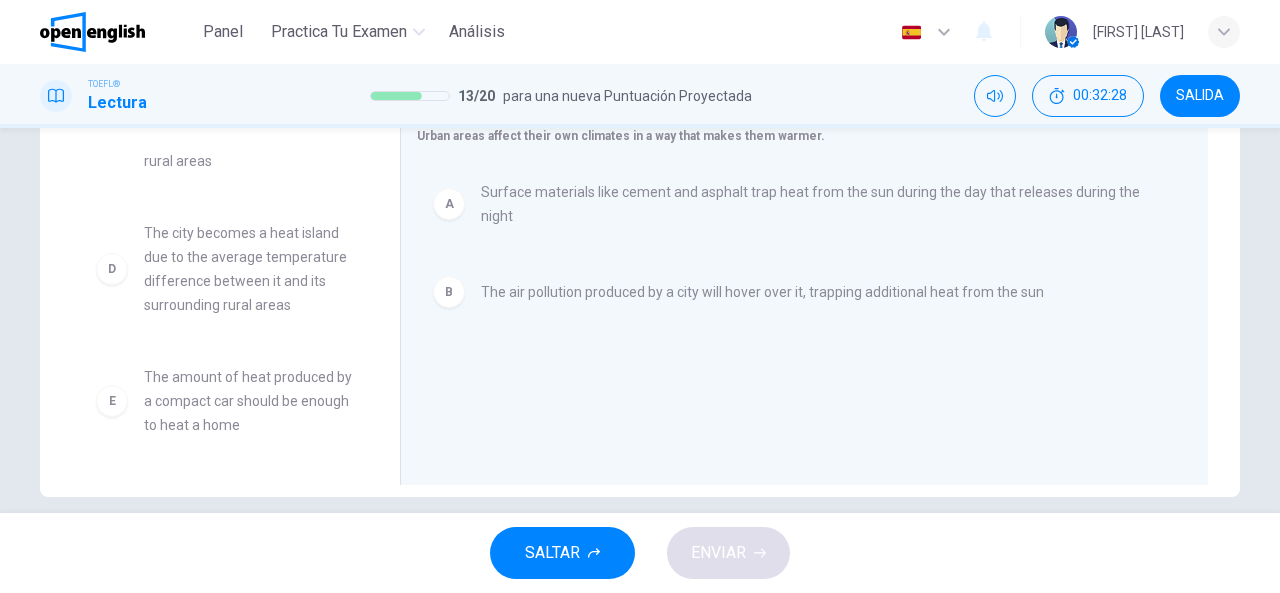 scroll, scrollTop: 125, scrollLeft: 0, axis: vertical 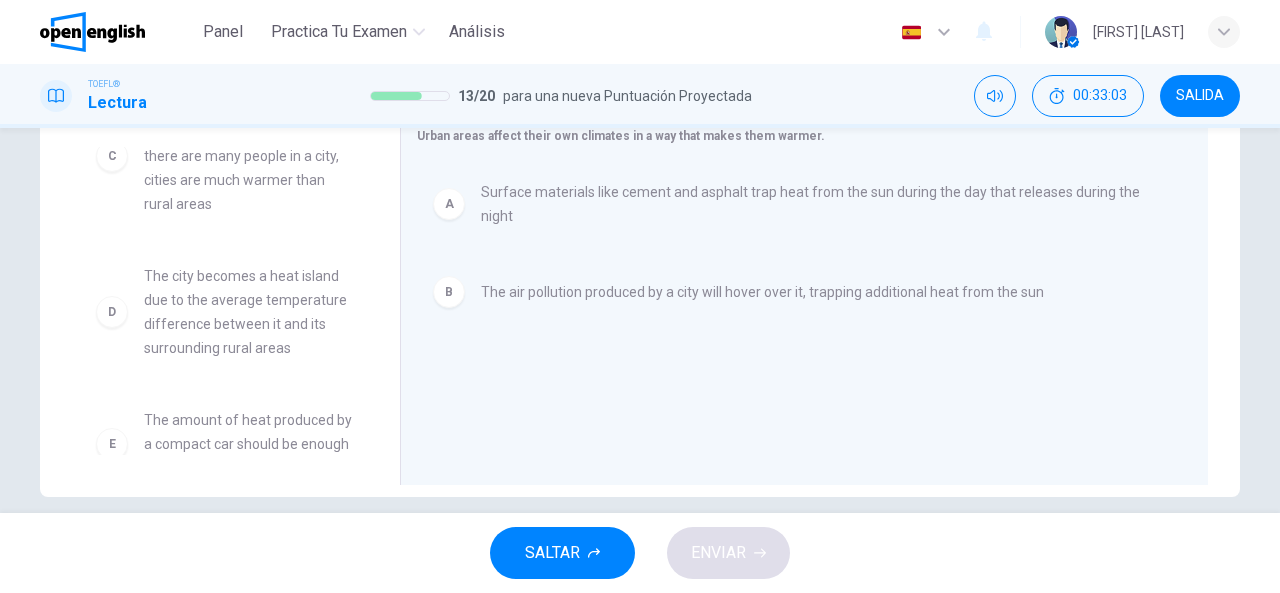 drag, startPoint x: 378, startPoint y: 305, endPoint x: 362, endPoint y: 274, distance: 34.88553 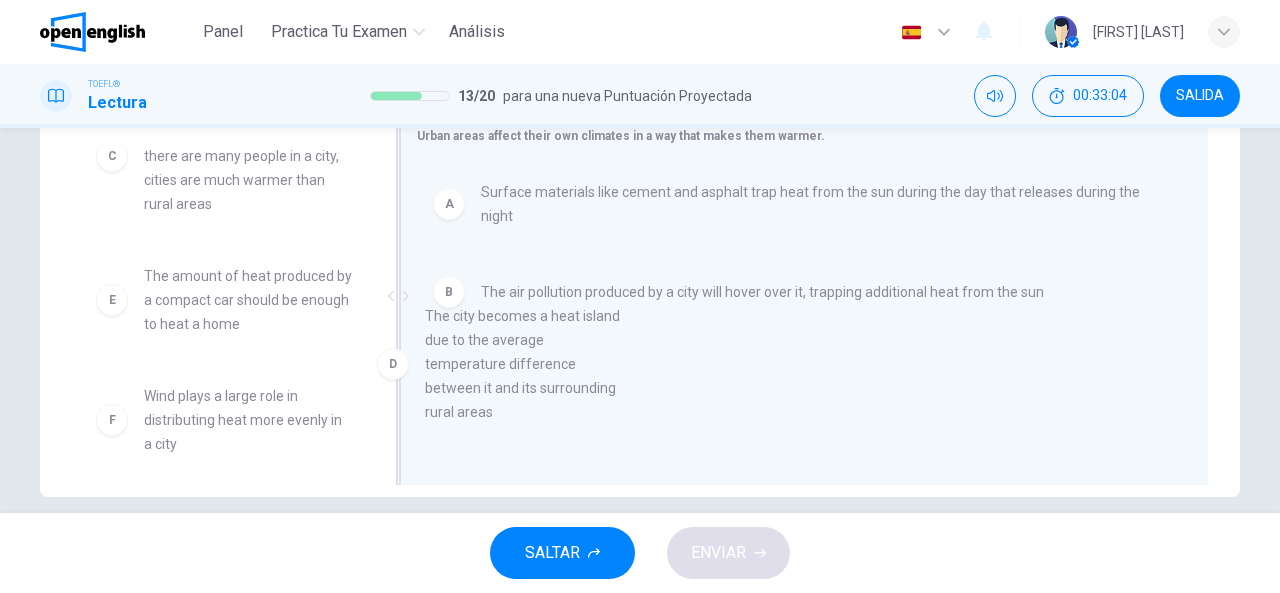 drag, startPoint x: 292, startPoint y: 291, endPoint x: 585, endPoint y: 332, distance: 295.8547 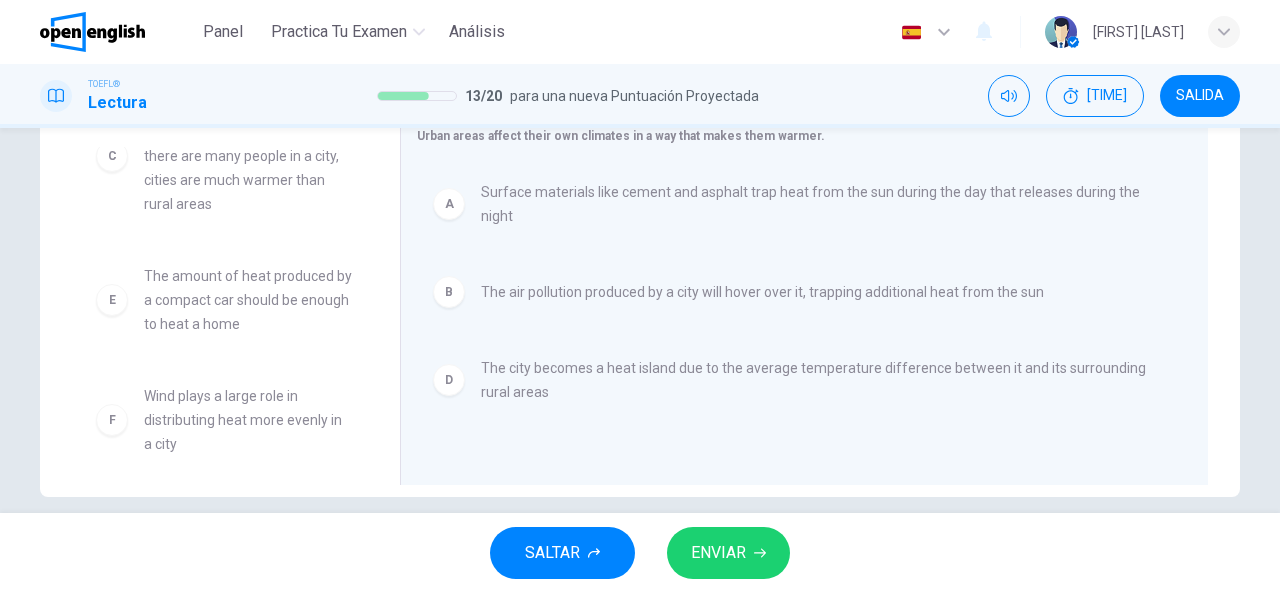 click on "ENVIAR" at bounding box center [728, 553] 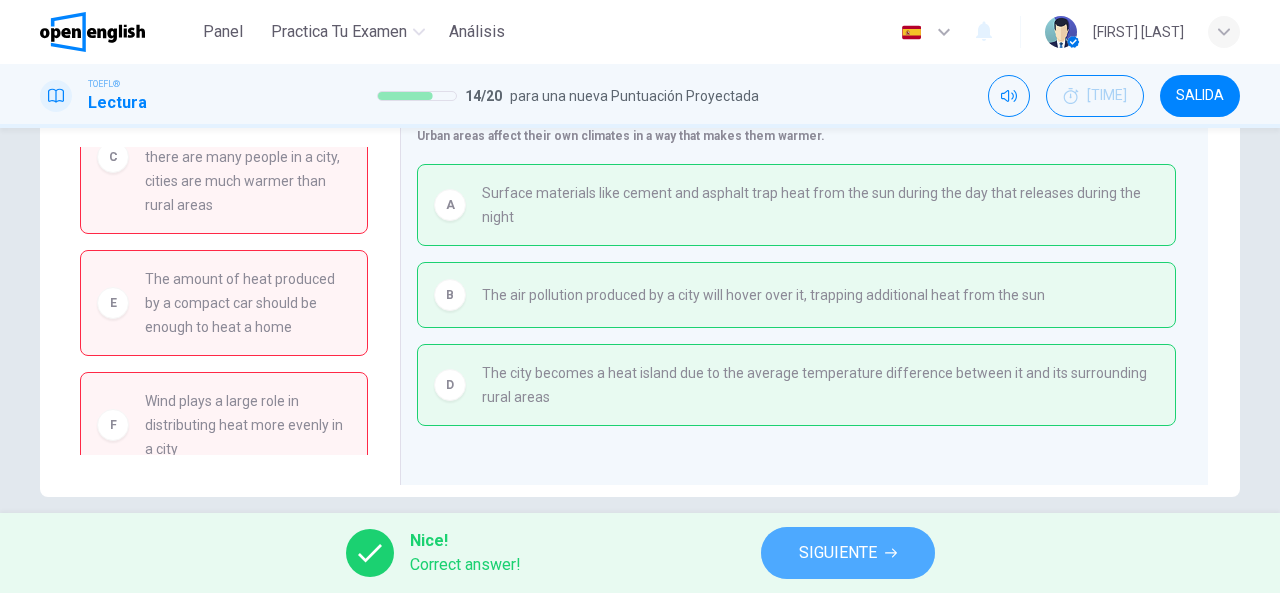 click on "SIGUIENTE" at bounding box center (838, 553) 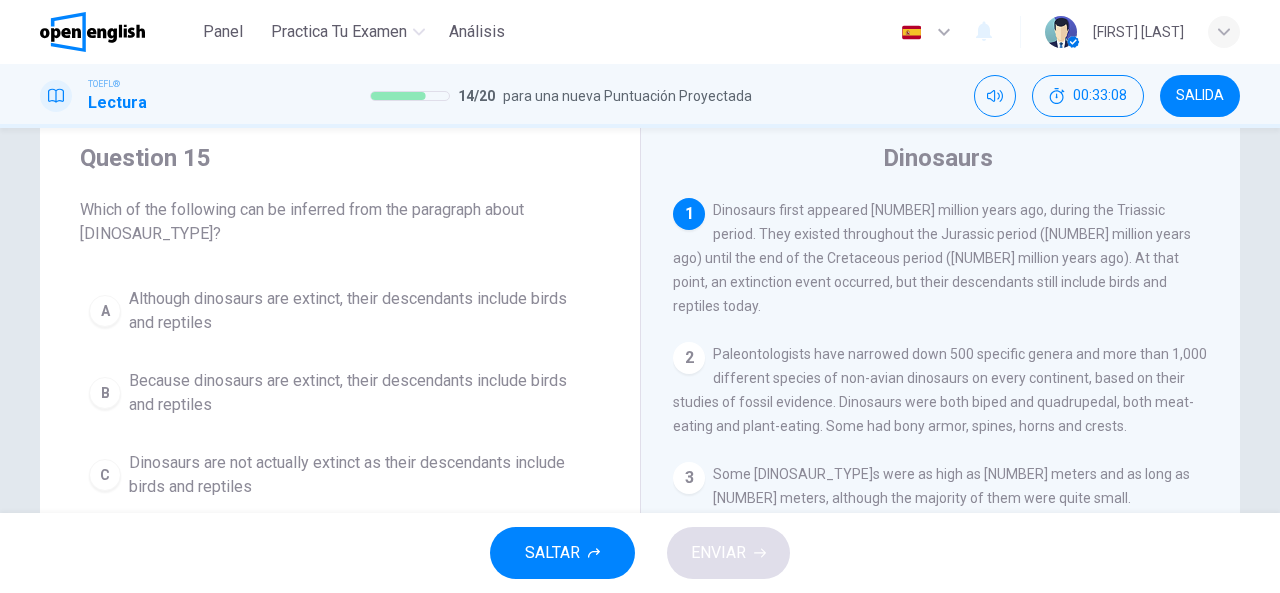 scroll, scrollTop: 87, scrollLeft: 0, axis: vertical 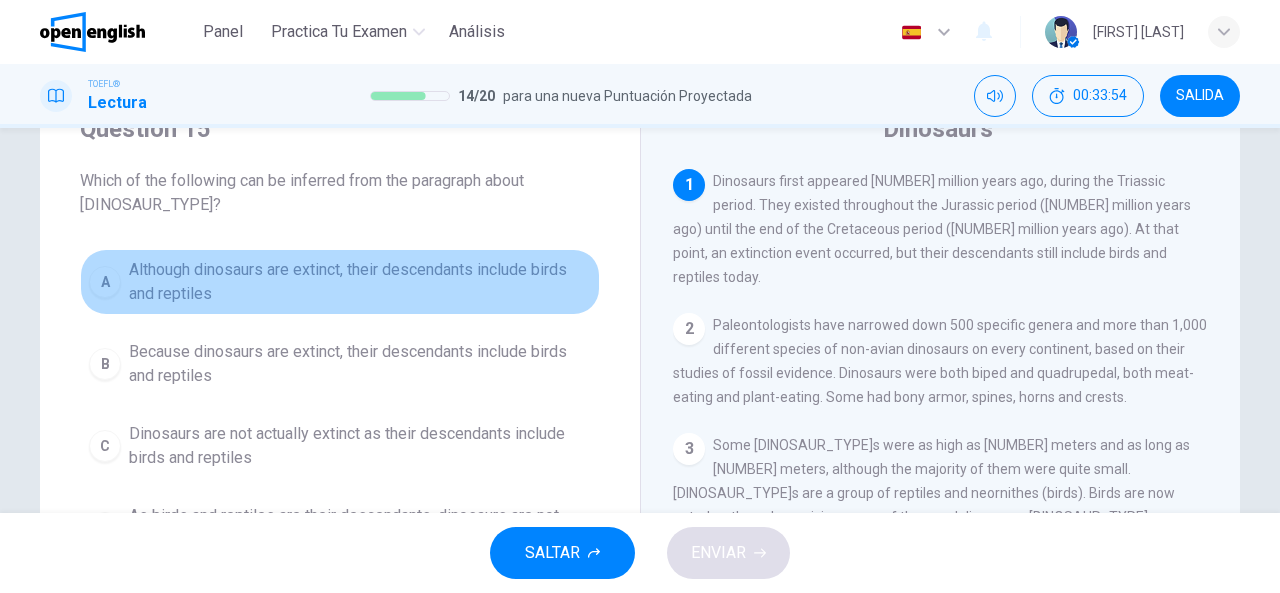click on "Although dinosaurs are extinct, their descendants include birds and reptiles" at bounding box center (360, 282) 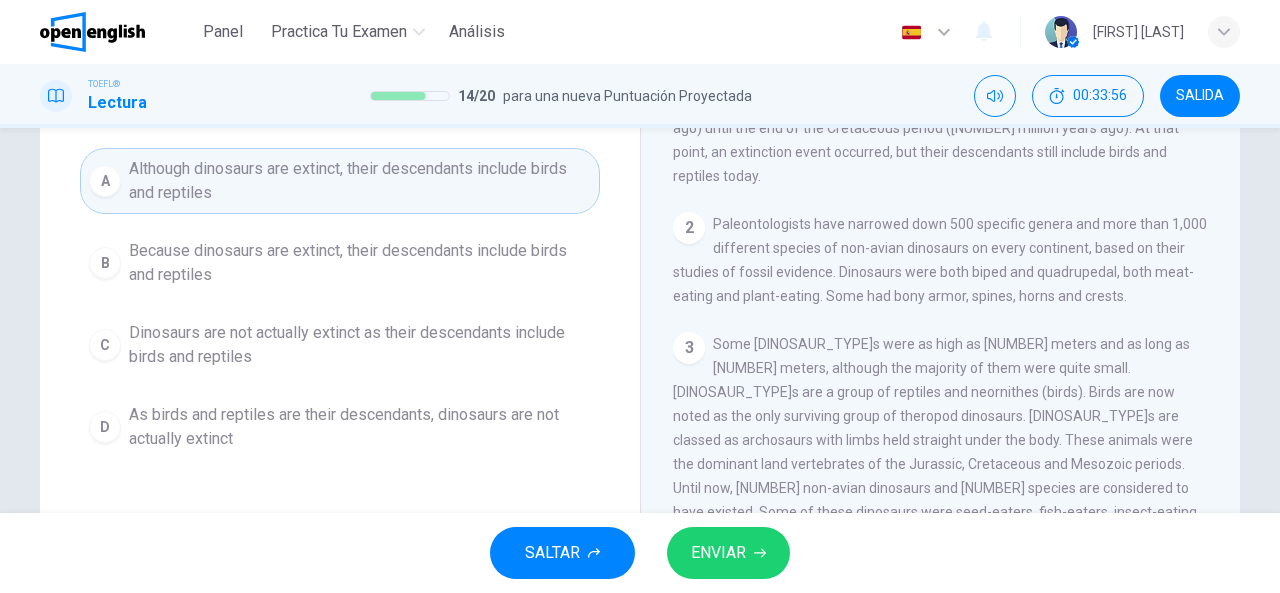 scroll, scrollTop: 190, scrollLeft: 0, axis: vertical 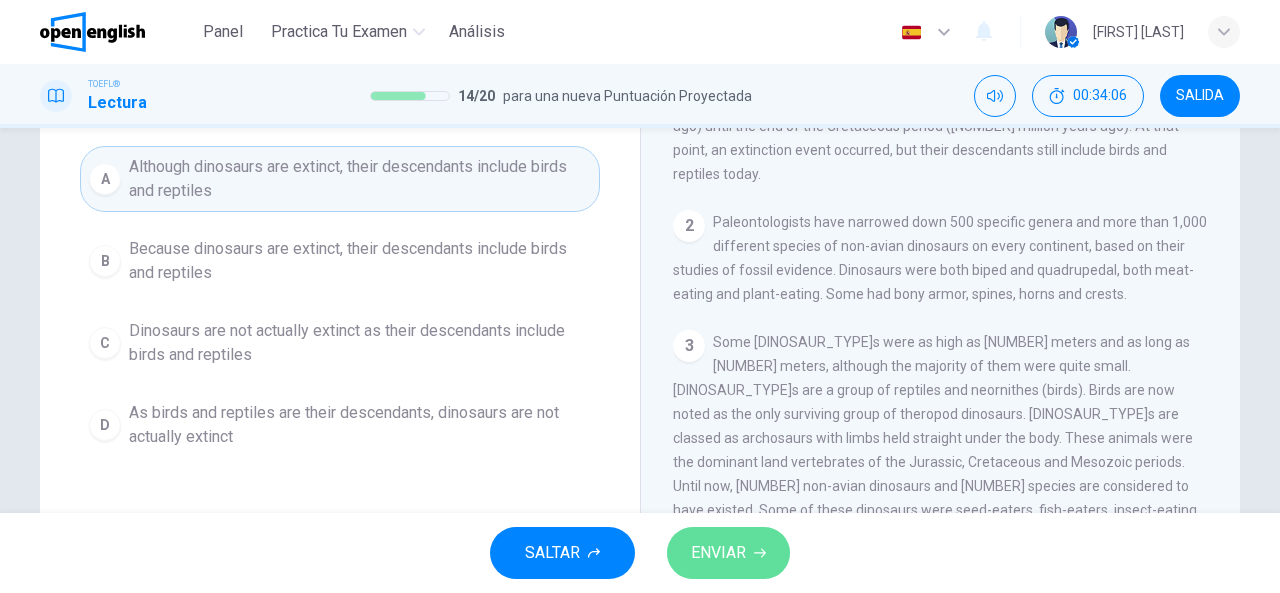 click on "ENVIAR" at bounding box center (728, 553) 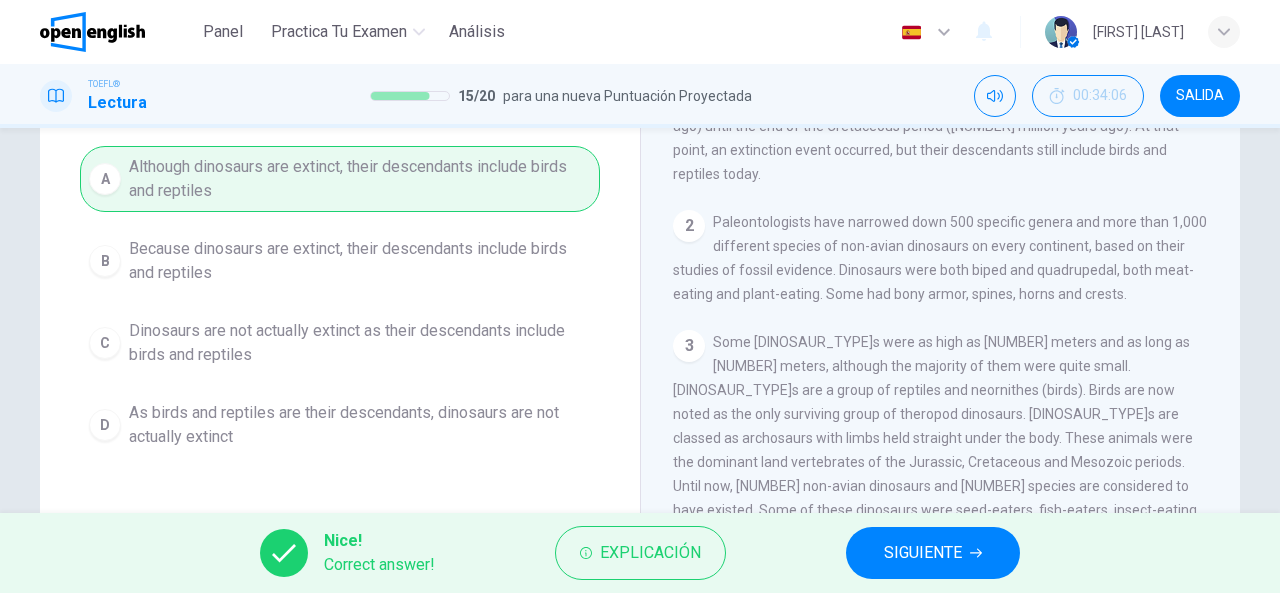 click on "SIGUIENTE" at bounding box center (933, 553) 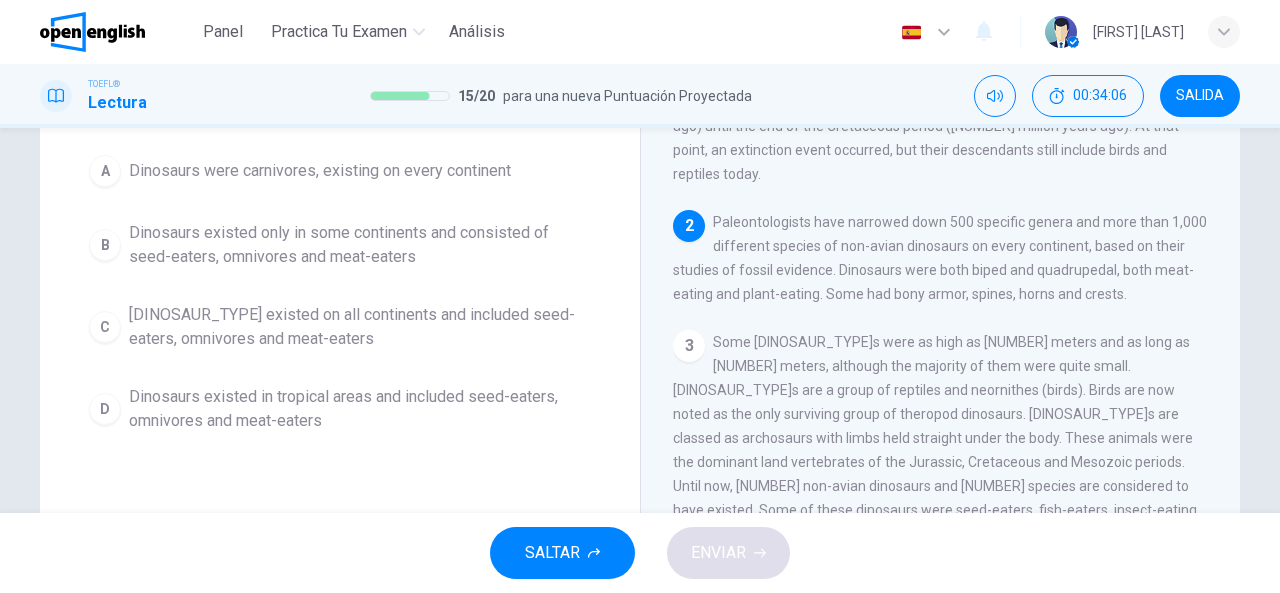 scroll, scrollTop: 123, scrollLeft: 0, axis: vertical 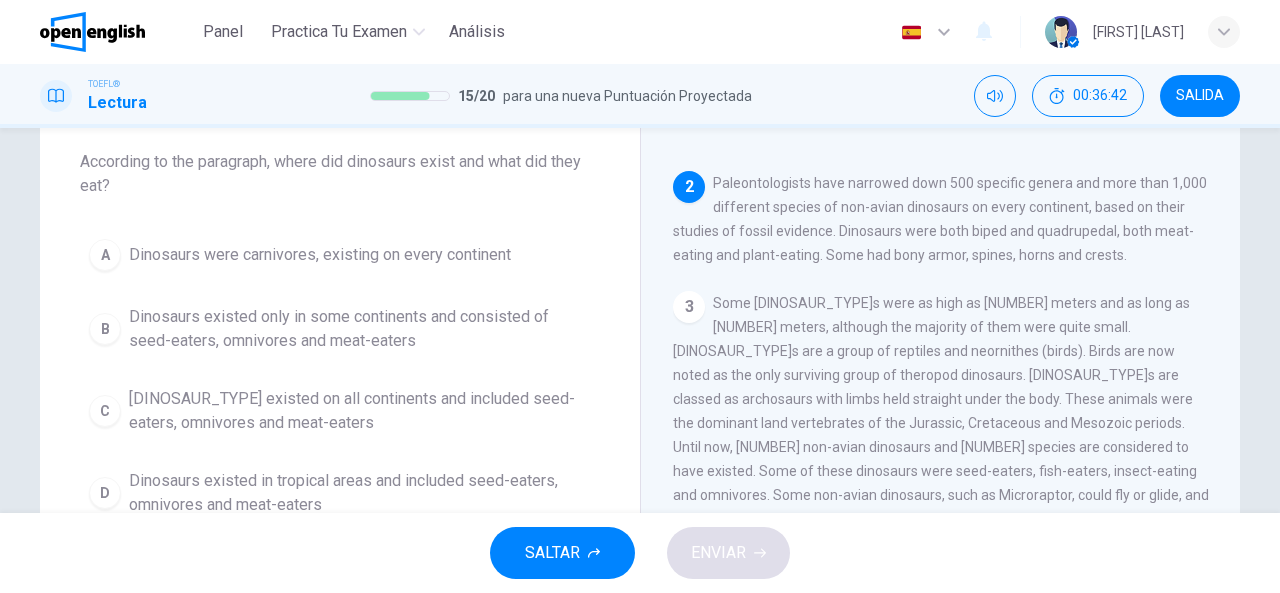 click on "[DINOSAUR_TYPE] existed on all continents and included seed-eaters, omnivores and meat-eaters" at bounding box center (320, 255) 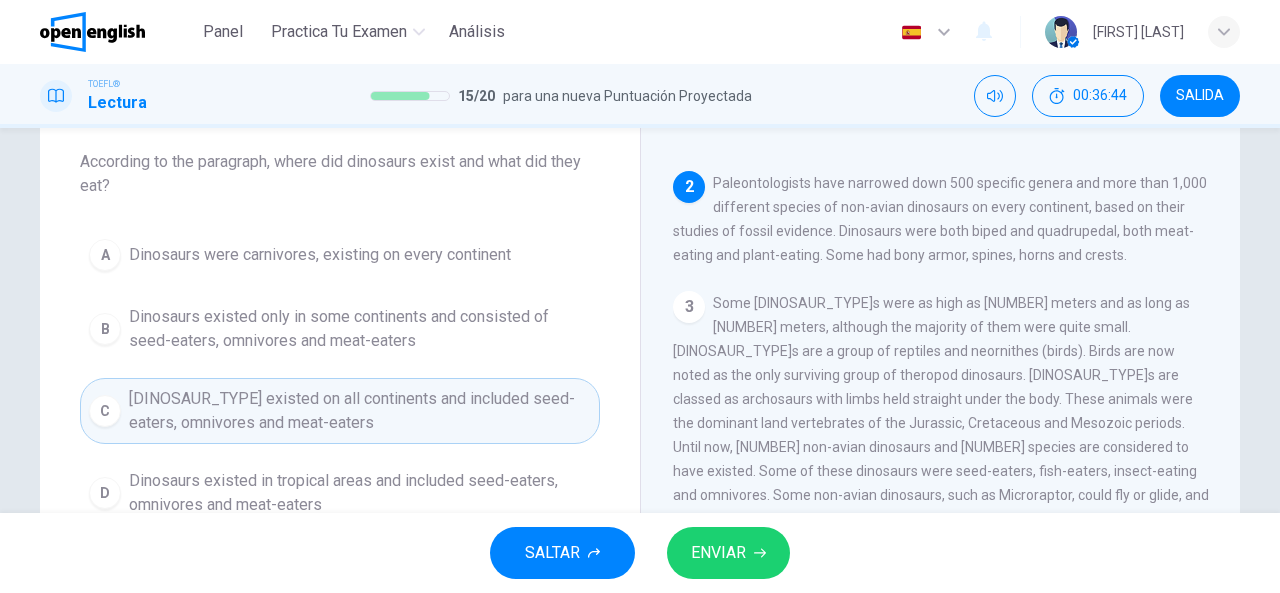 click on "ENVIAR" at bounding box center [728, 553] 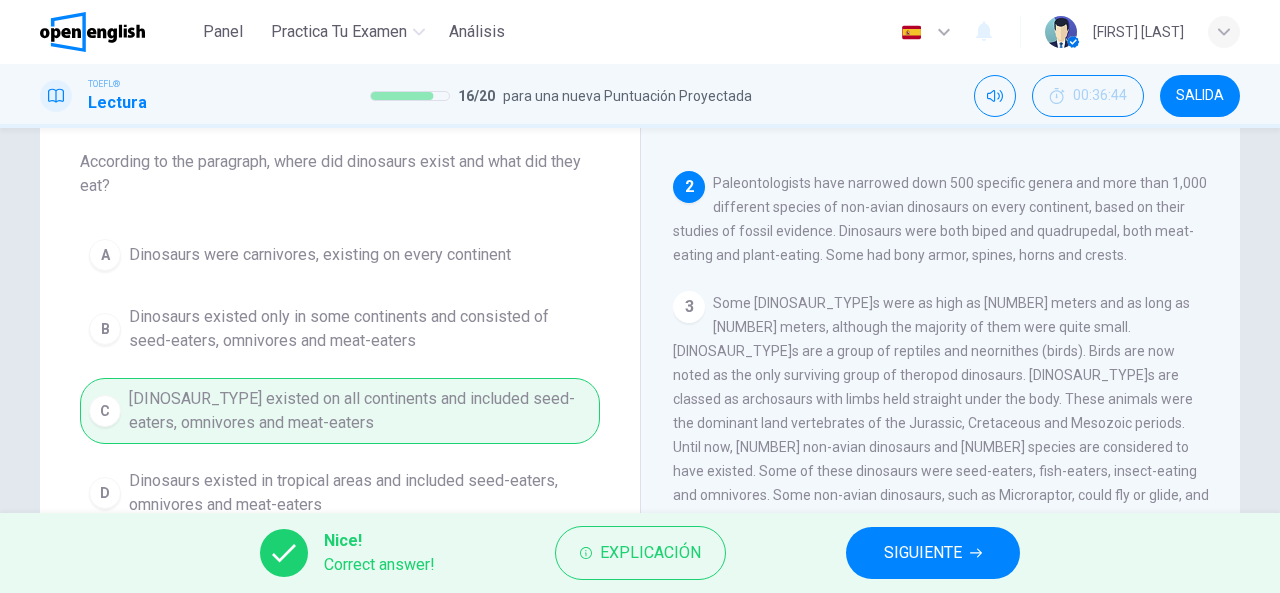 click on "SIGUIENTE" at bounding box center (933, 553) 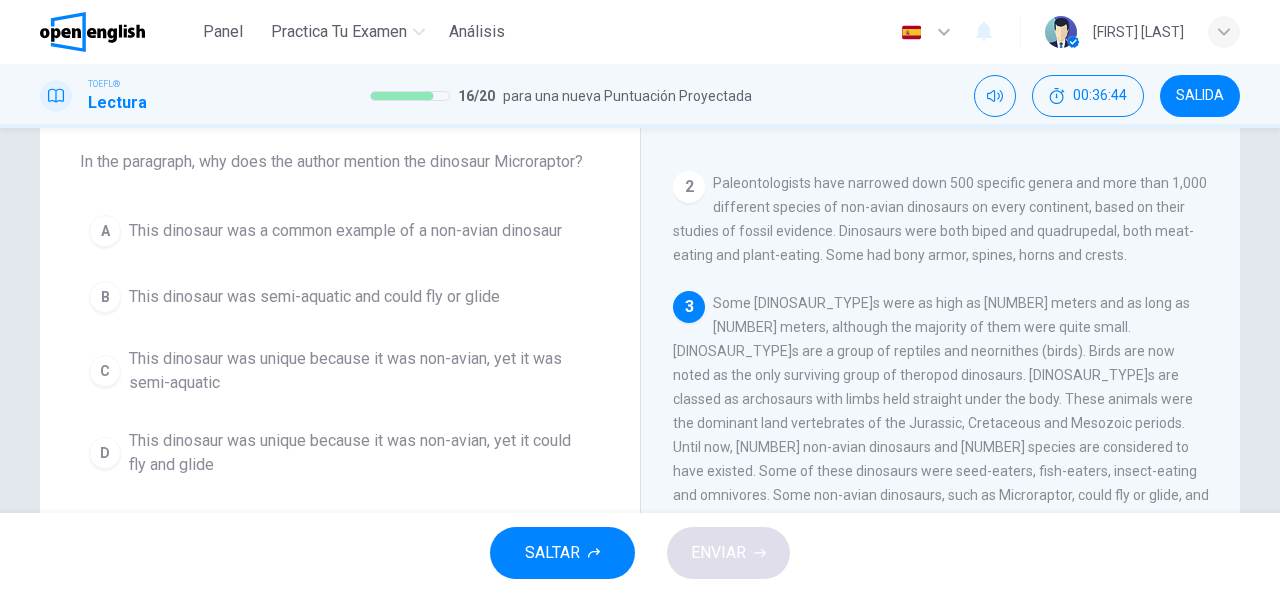 scroll, scrollTop: 246, scrollLeft: 0, axis: vertical 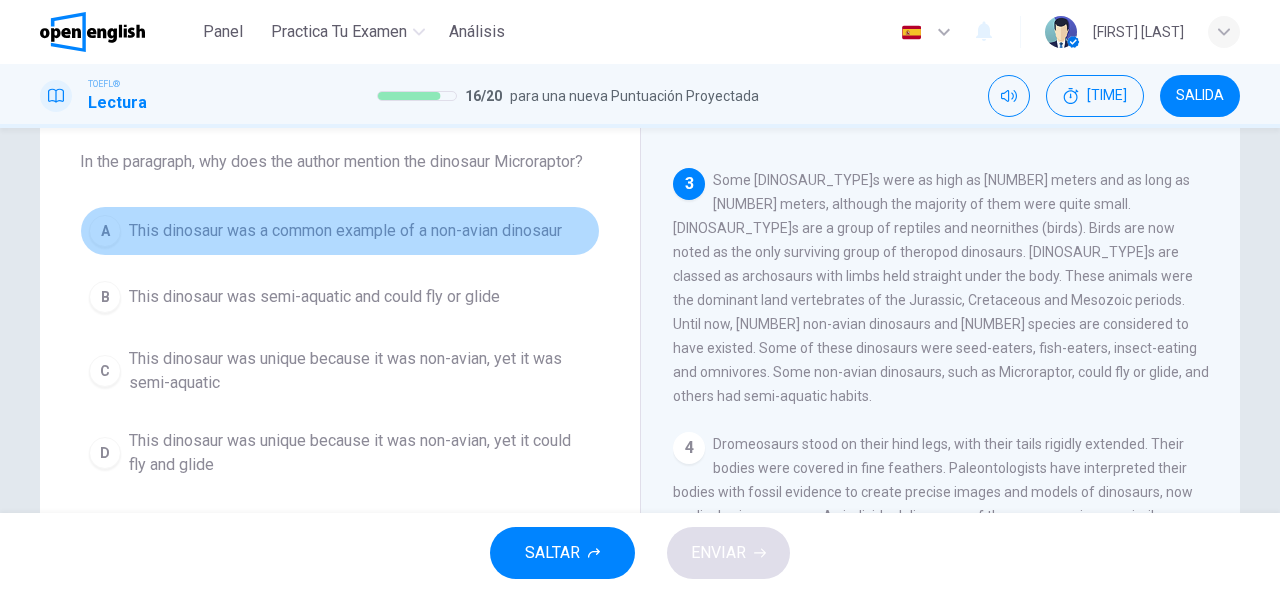 click on "This dinosaur was a common example of a non-avian dinosaur" at bounding box center [345, 231] 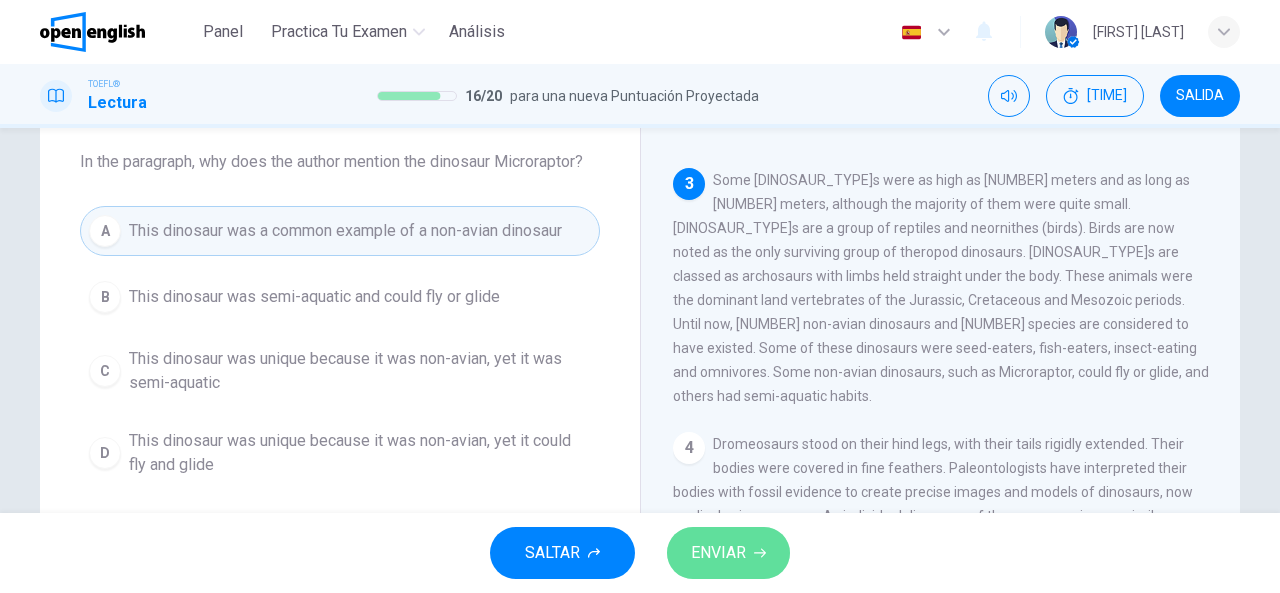 click on "ENVIAR" at bounding box center (728, 553) 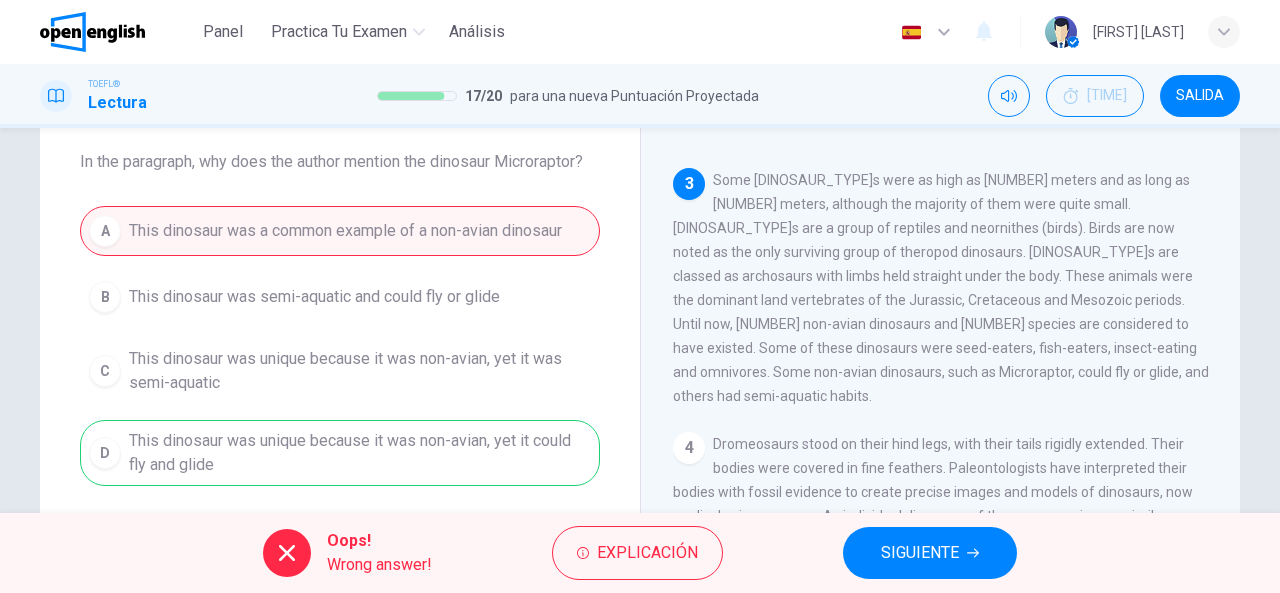 click on "SIGUIENTE" at bounding box center [930, 553] 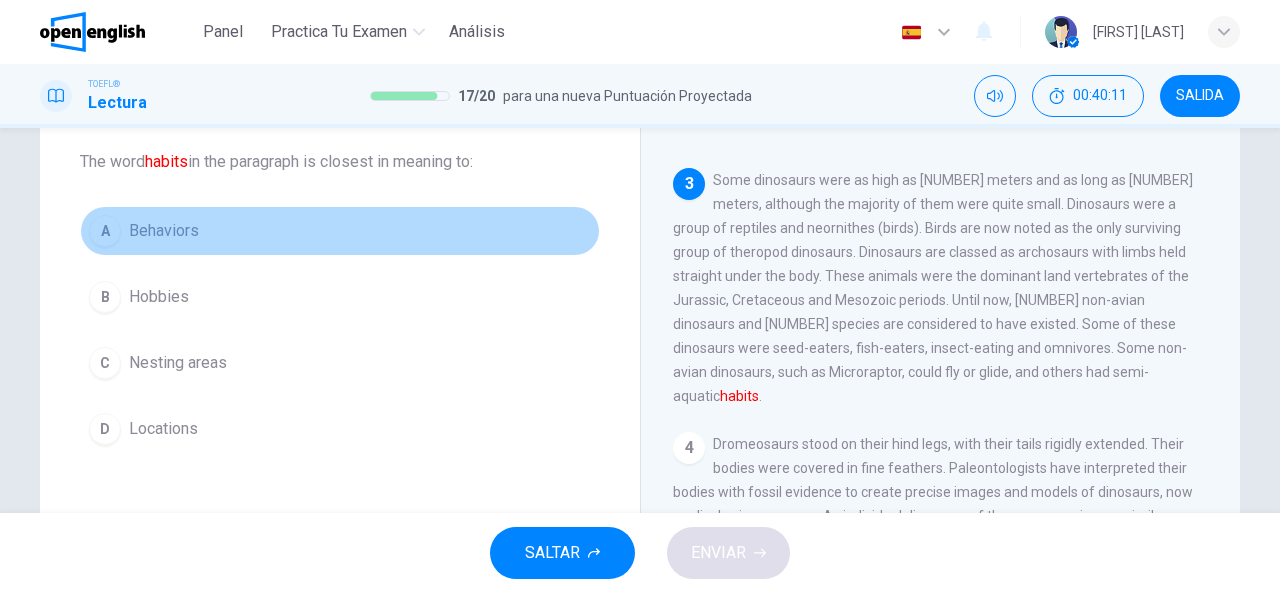 click on "Behaviors" at bounding box center [164, 231] 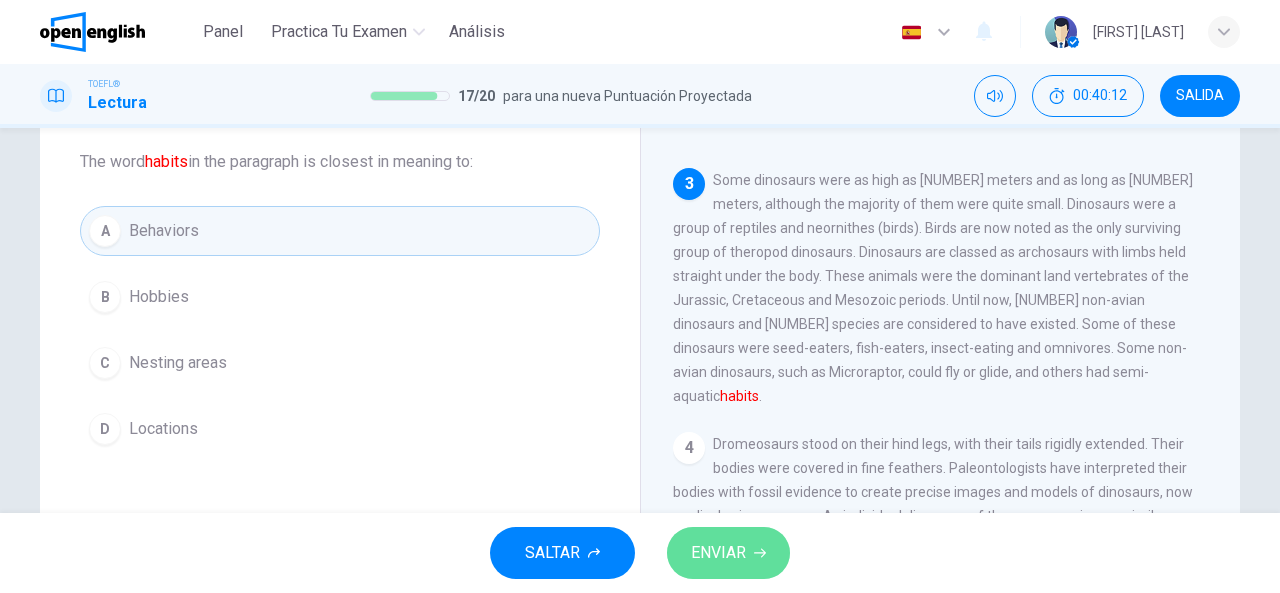 click on "ENVIAR" at bounding box center (718, 553) 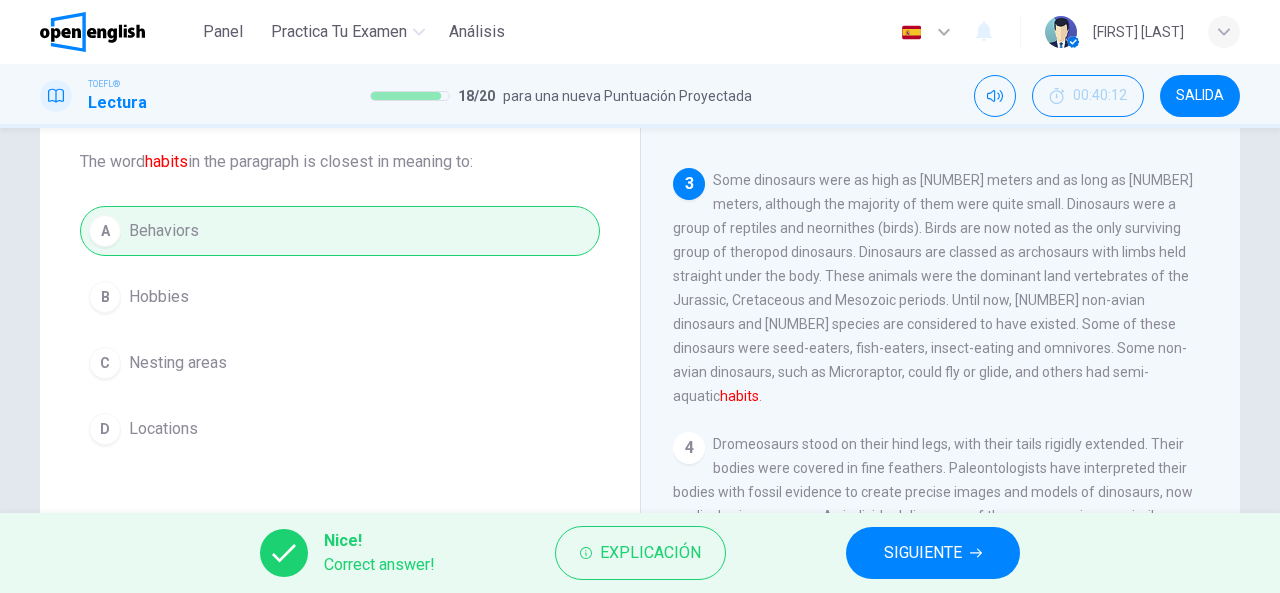 click on "SIGUIENTE" at bounding box center [923, 553] 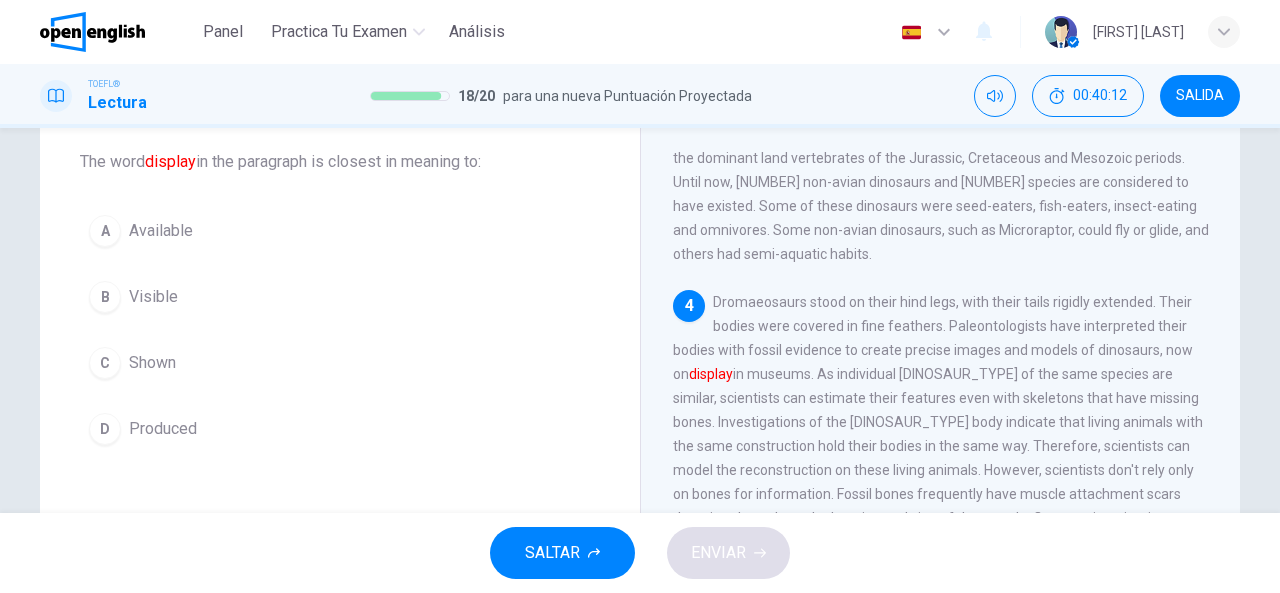 scroll, scrollTop: 391, scrollLeft: 0, axis: vertical 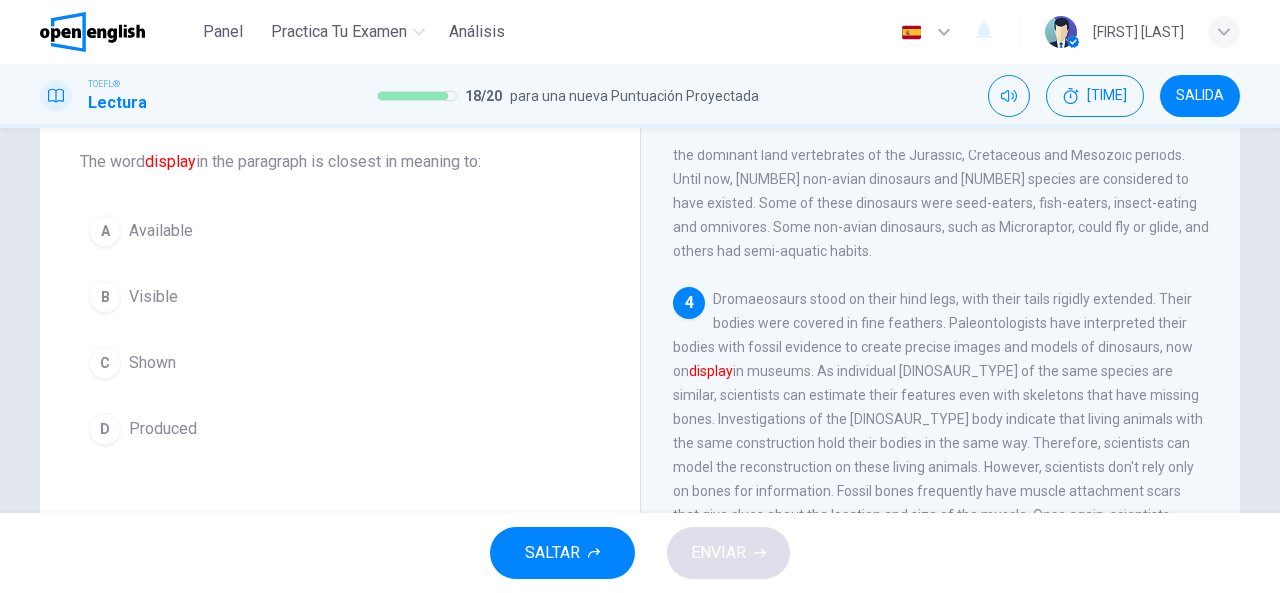 click on "C" at bounding box center [105, 231] 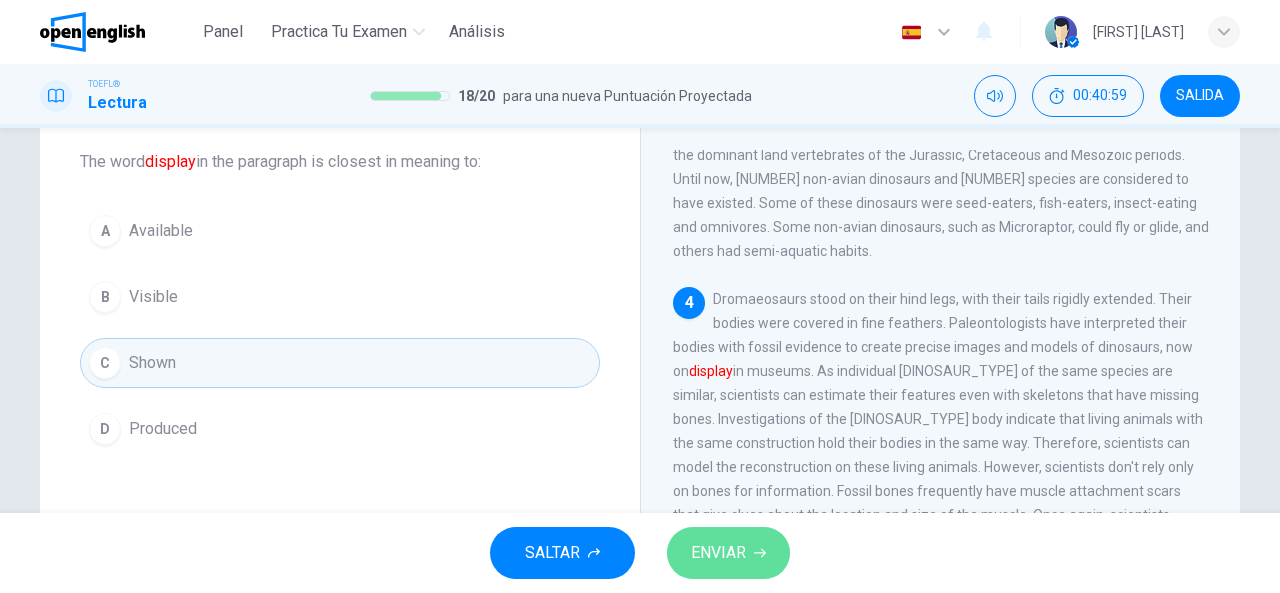 click on "ENVIAR" at bounding box center [728, 553] 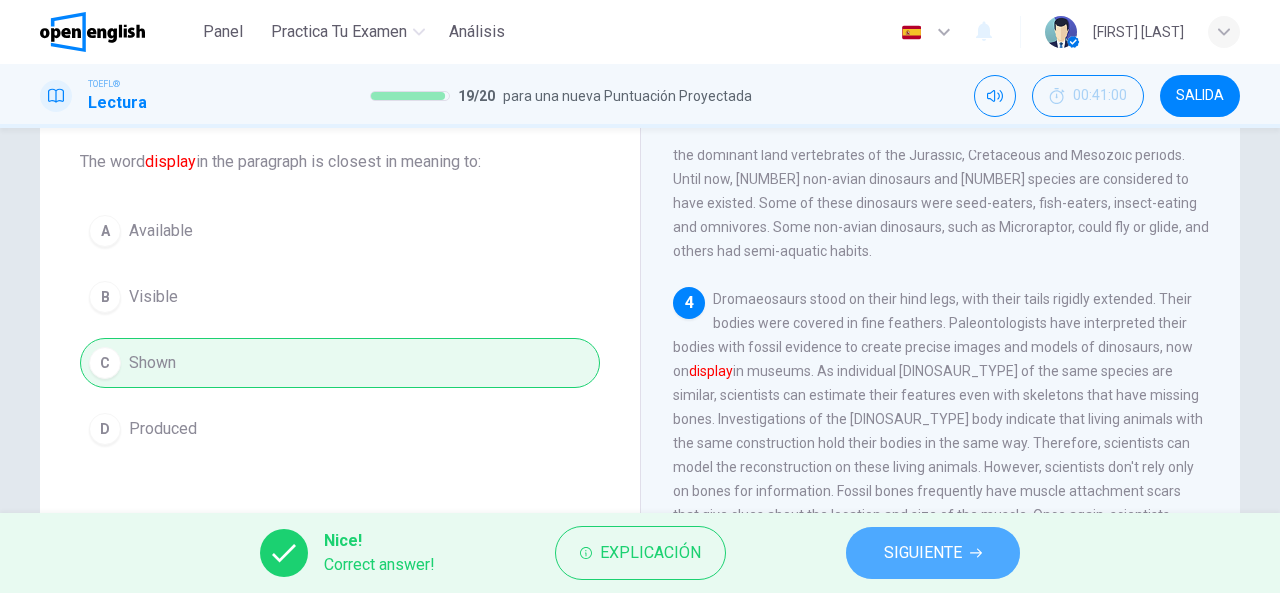 click on "SIGUIENTE" at bounding box center (923, 553) 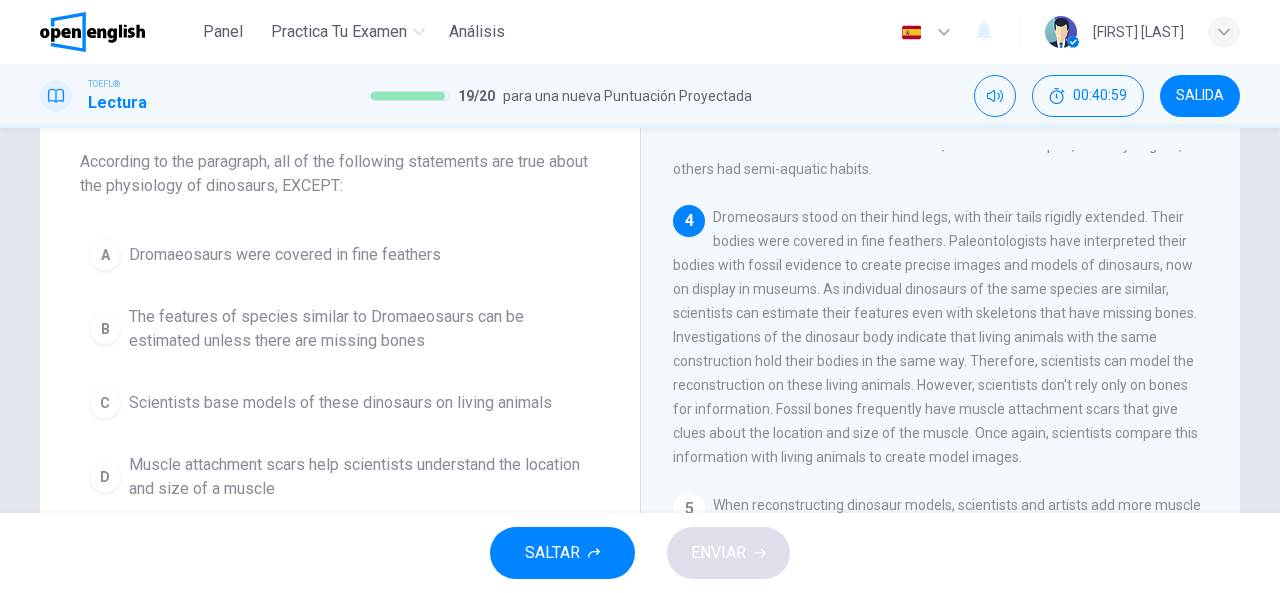scroll, scrollTop: 493, scrollLeft: 0, axis: vertical 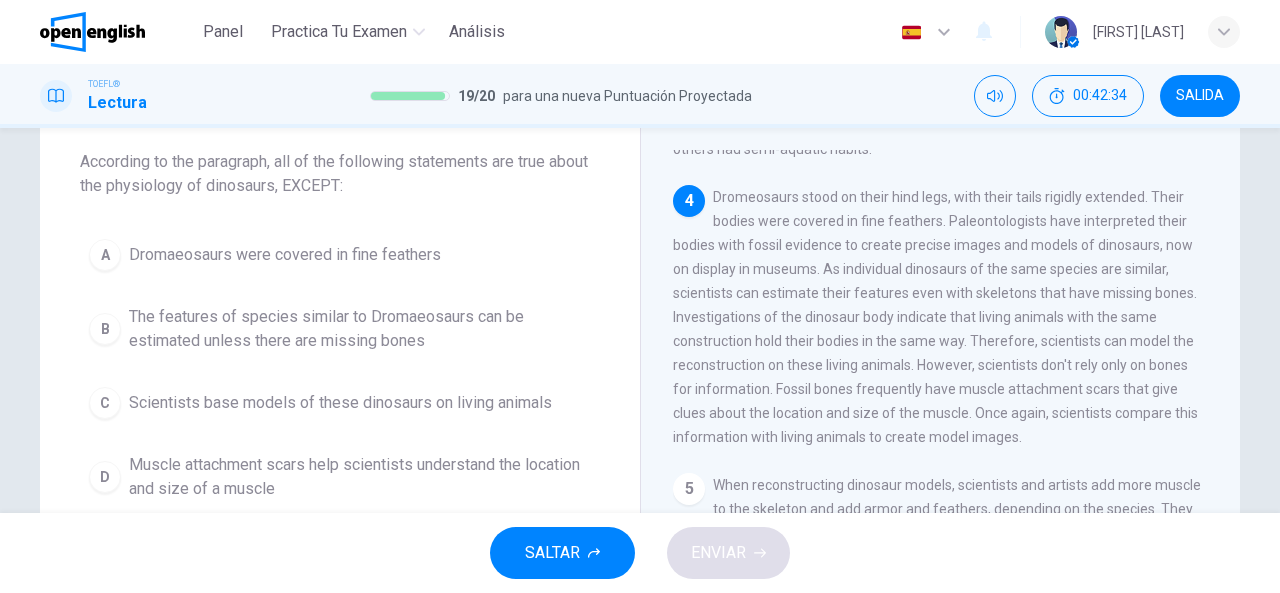 click on "The features of species similar to Dromaeosaurs can be estimated unless there are missing bones" at bounding box center [285, 255] 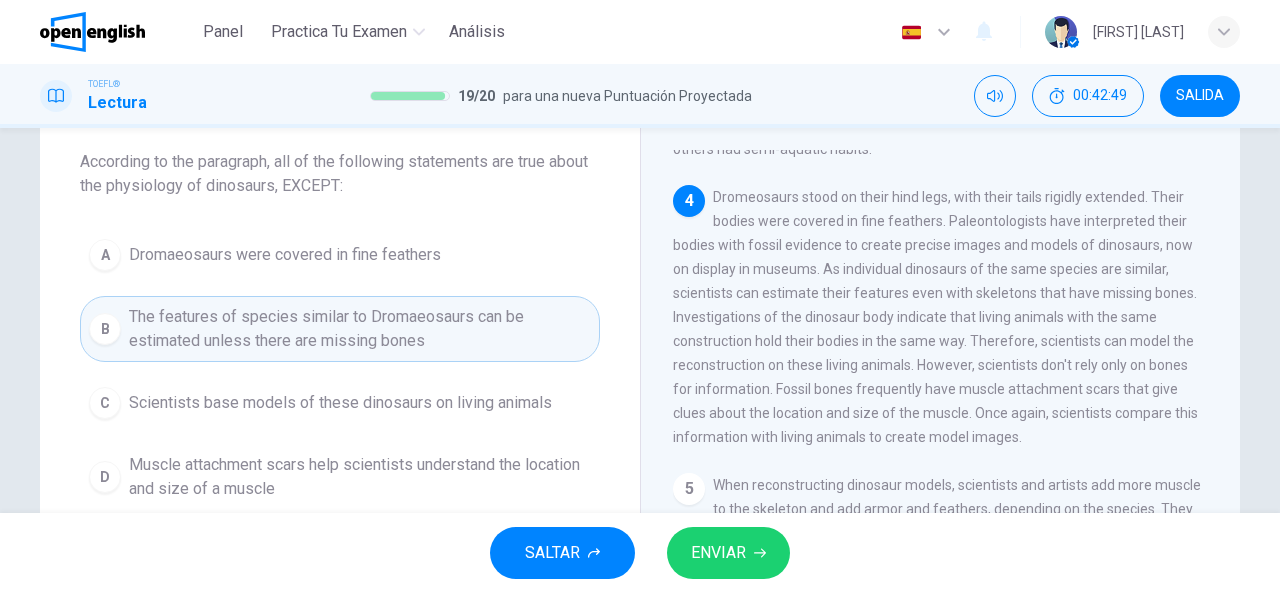 click on "ENVIAR" at bounding box center (728, 553) 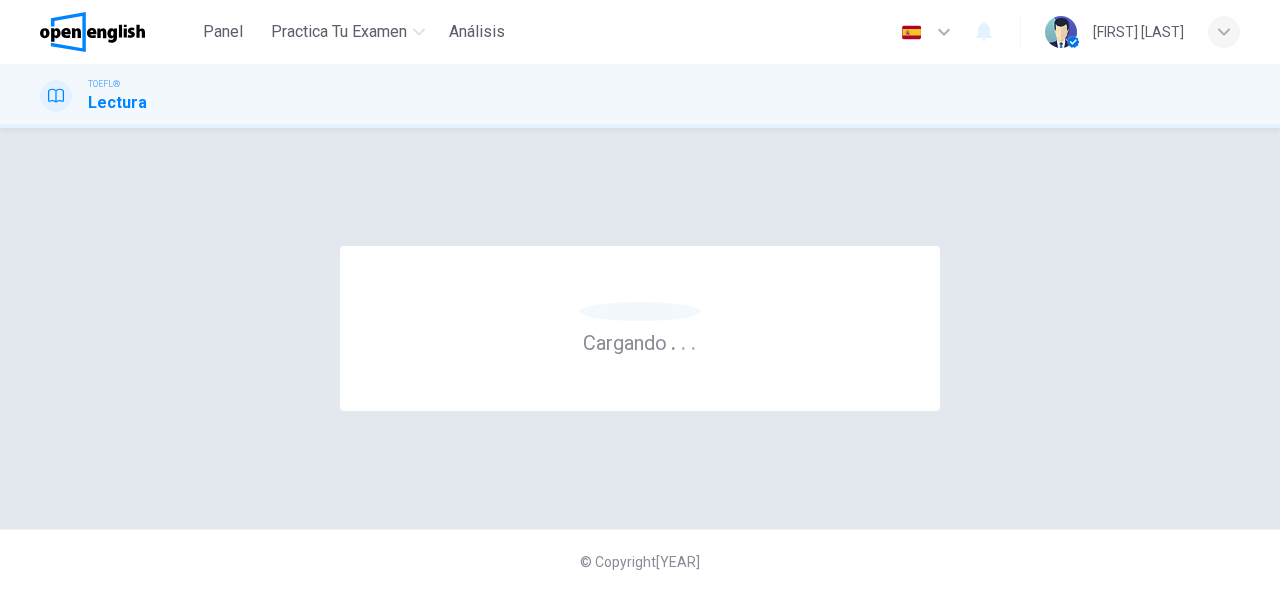 scroll, scrollTop: 0, scrollLeft: 0, axis: both 